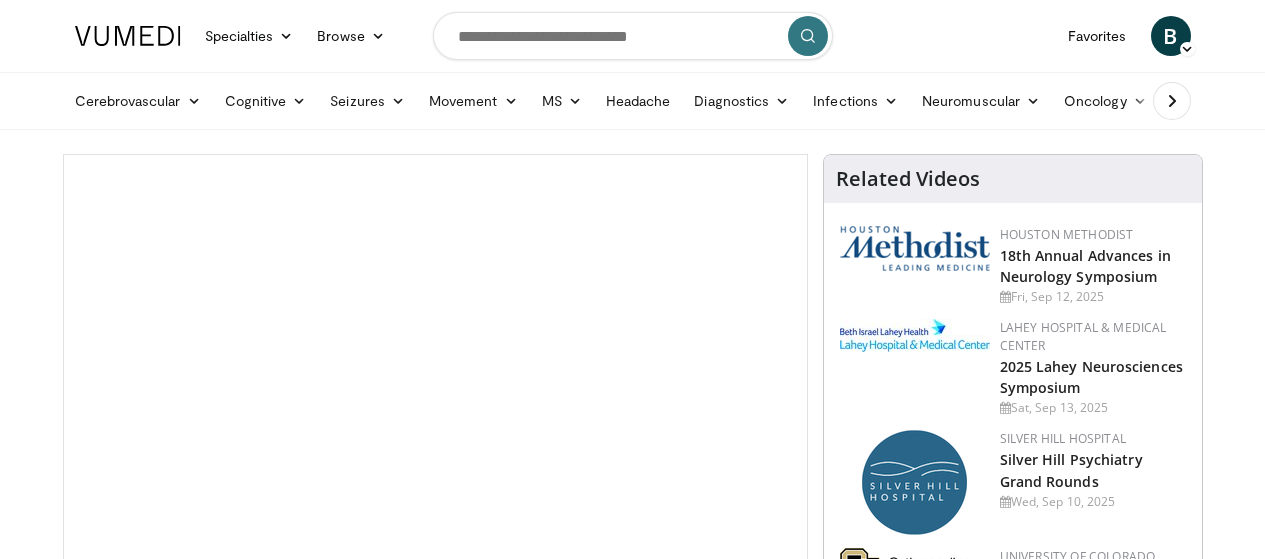 scroll, scrollTop: 0, scrollLeft: 0, axis: both 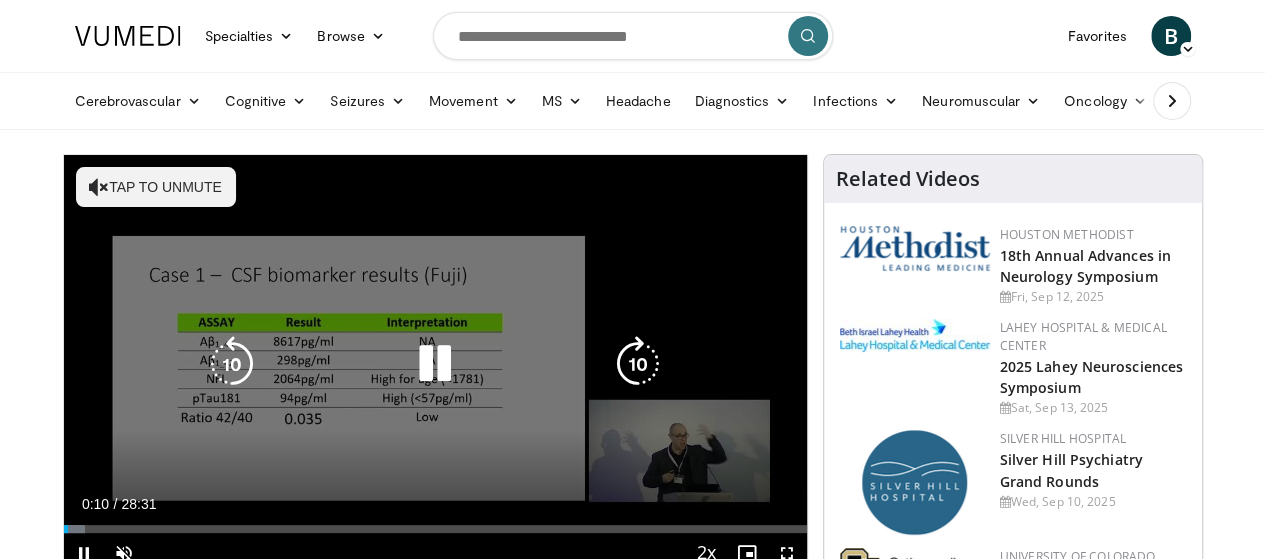 click on "10 seconds
Tap to unmute" at bounding box center (435, 364) 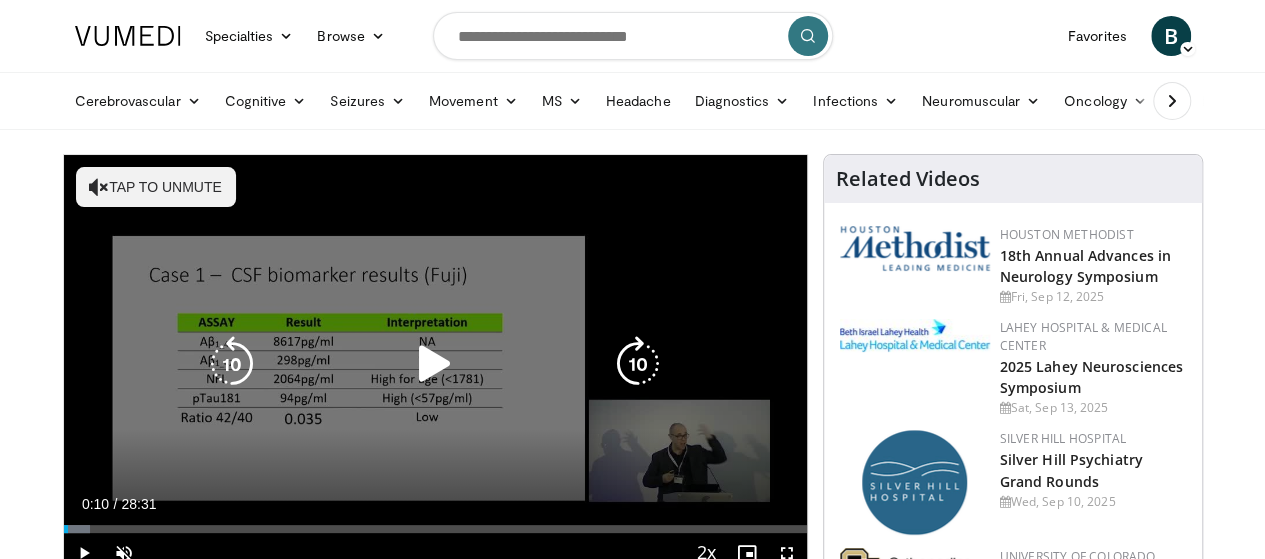 click on "Tap to unmute" at bounding box center [156, 187] 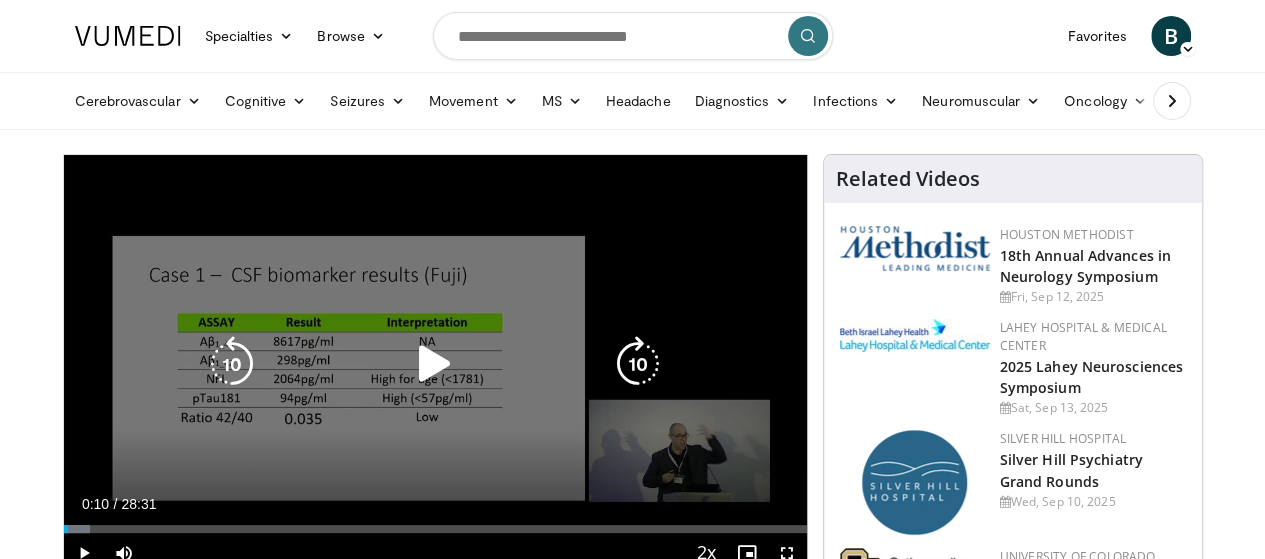 click at bounding box center (435, 364) 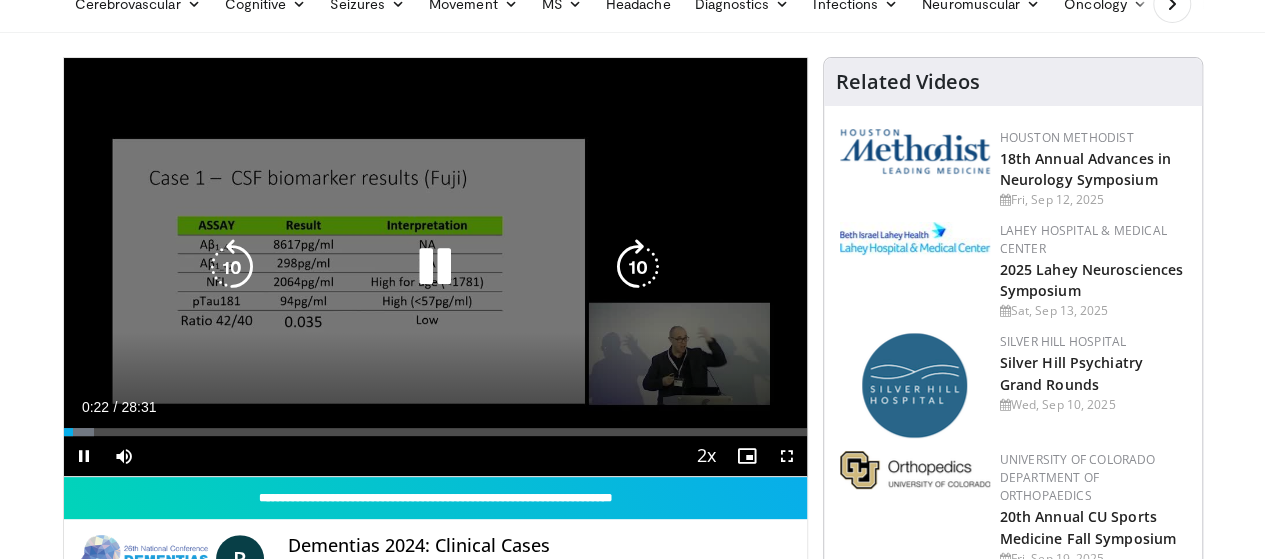 scroll, scrollTop: 98, scrollLeft: 0, axis: vertical 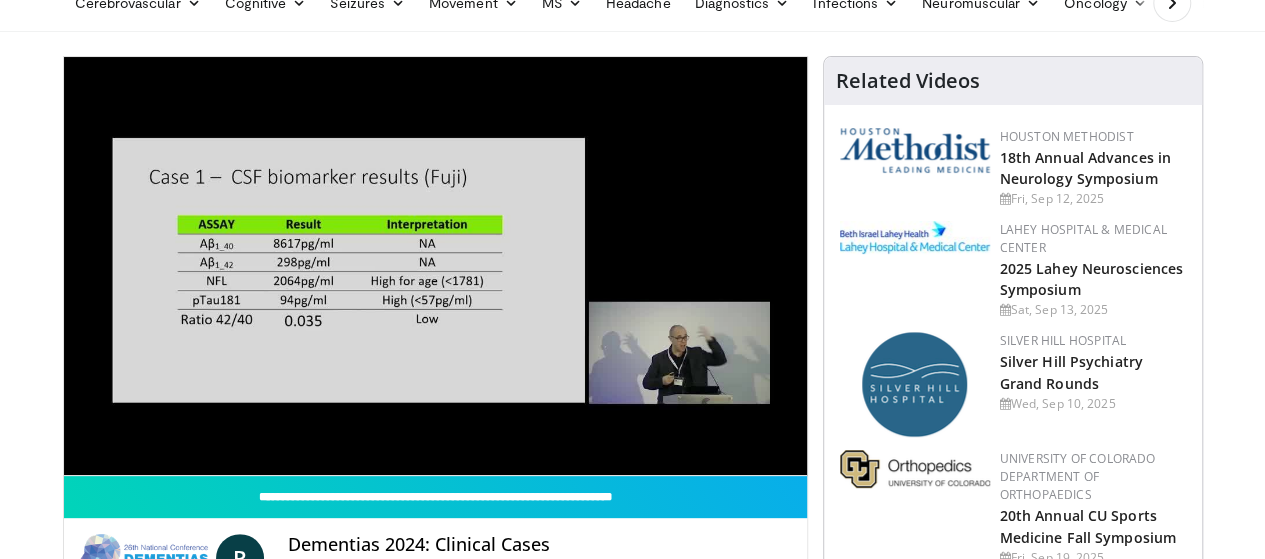 click on "10 seconds
Tap to unmute" at bounding box center [435, 266] 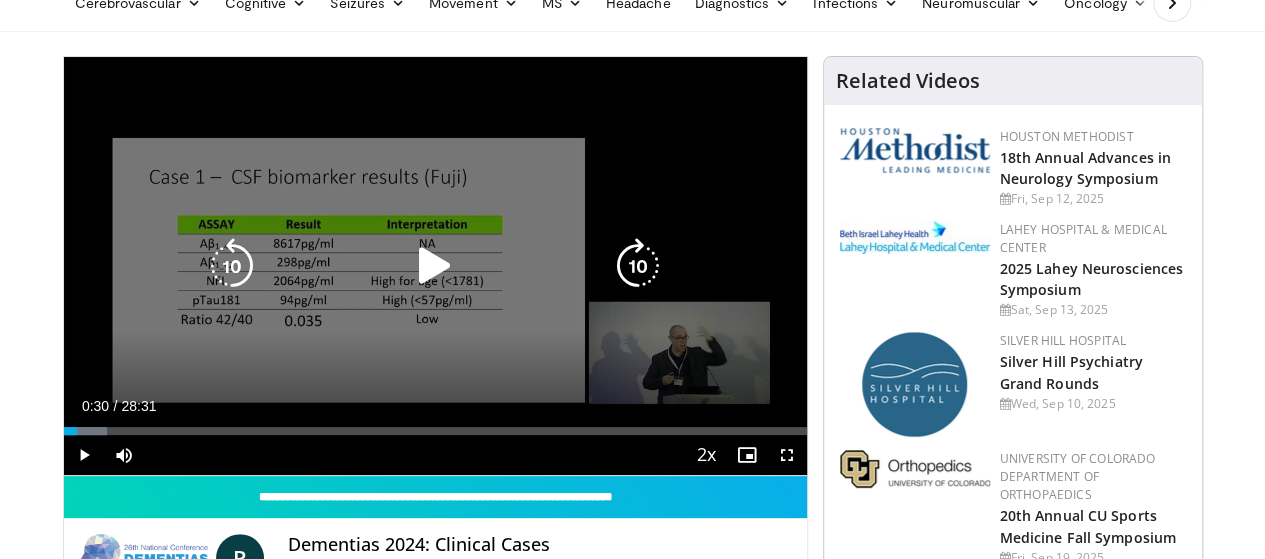 click at bounding box center (435, 266) 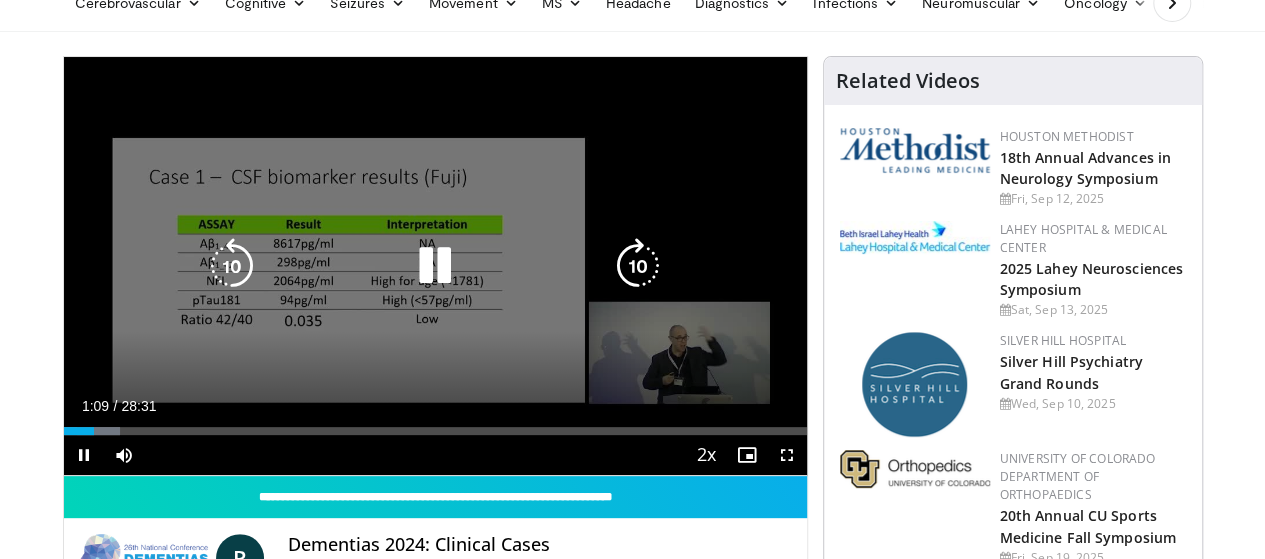 click on "10 seconds
Tap to unmute" at bounding box center [435, 266] 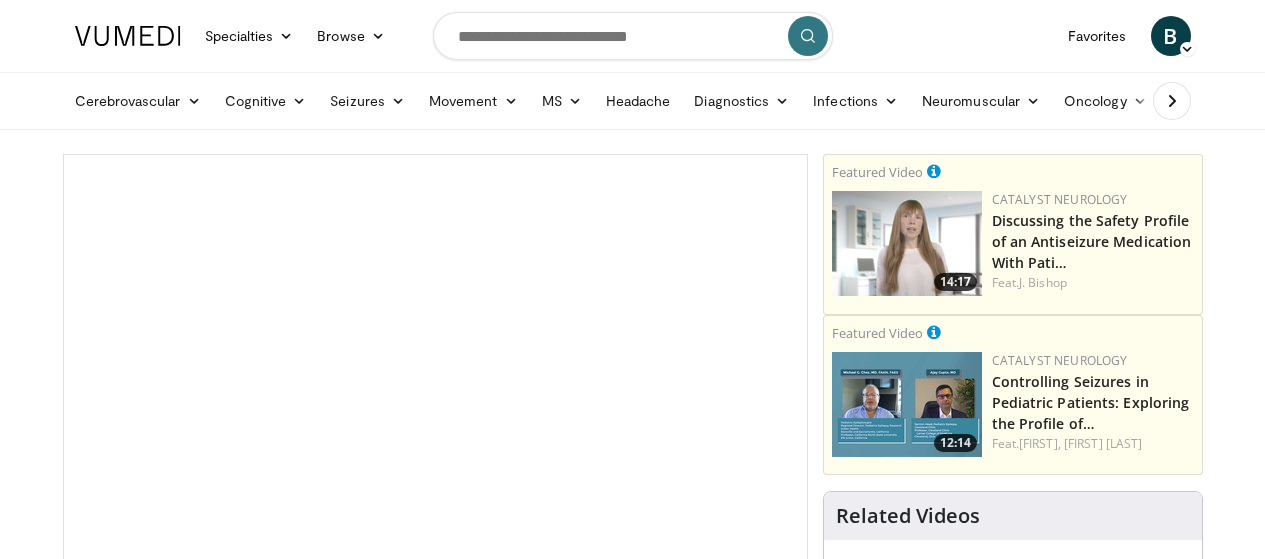 scroll, scrollTop: 0, scrollLeft: 0, axis: both 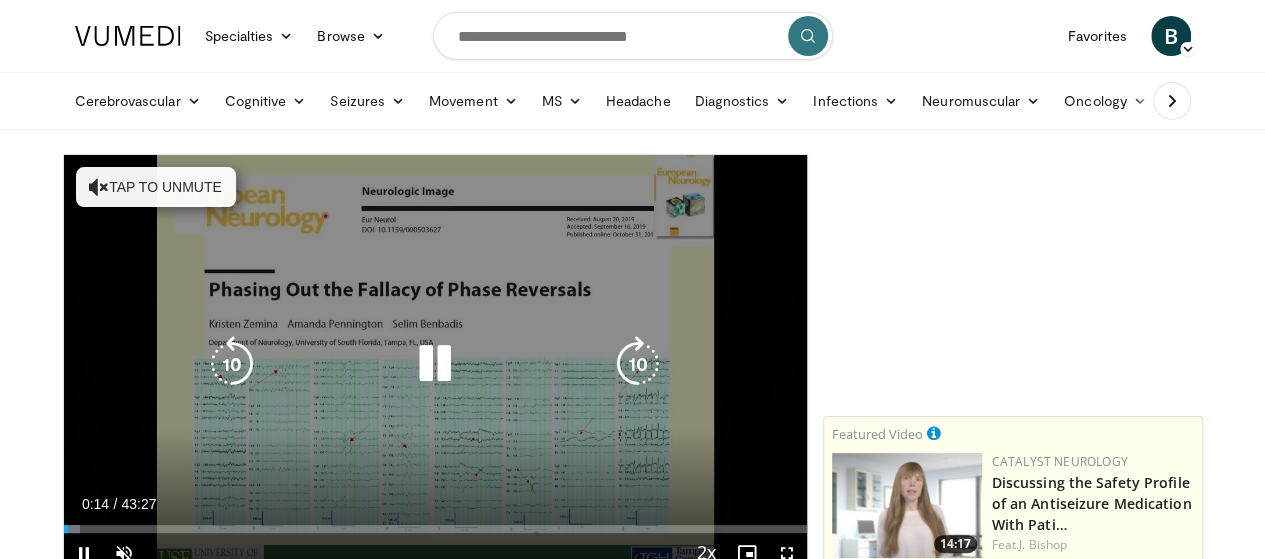 click at bounding box center [435, 364] 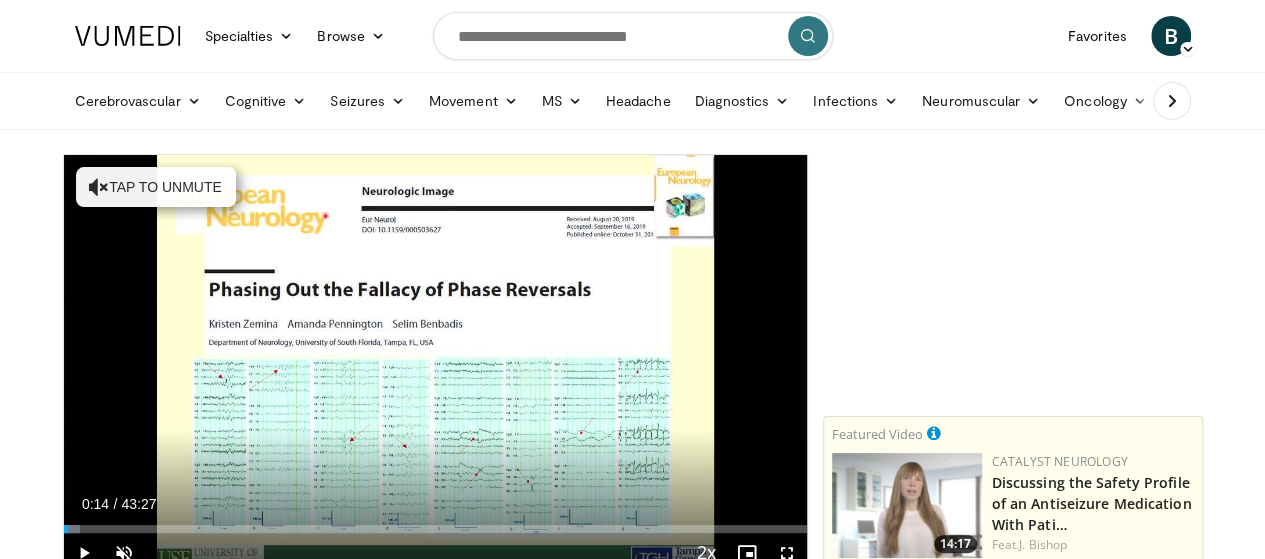 click on "10 seconds
Tap to unmute" at bounding box center [435, 364] 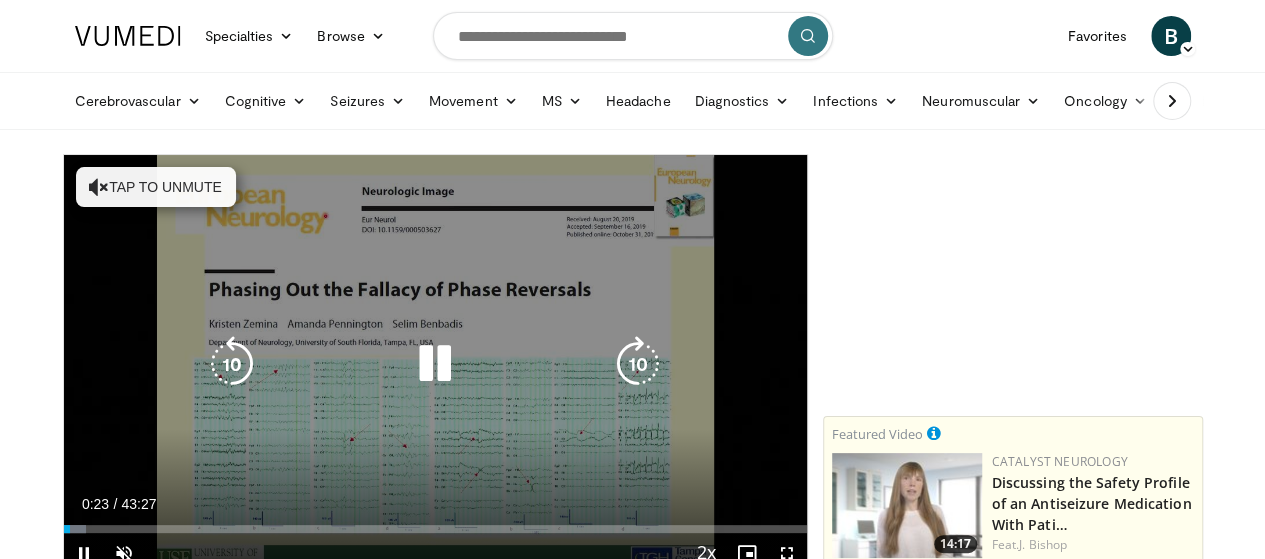click at bounding box center [435, 364] 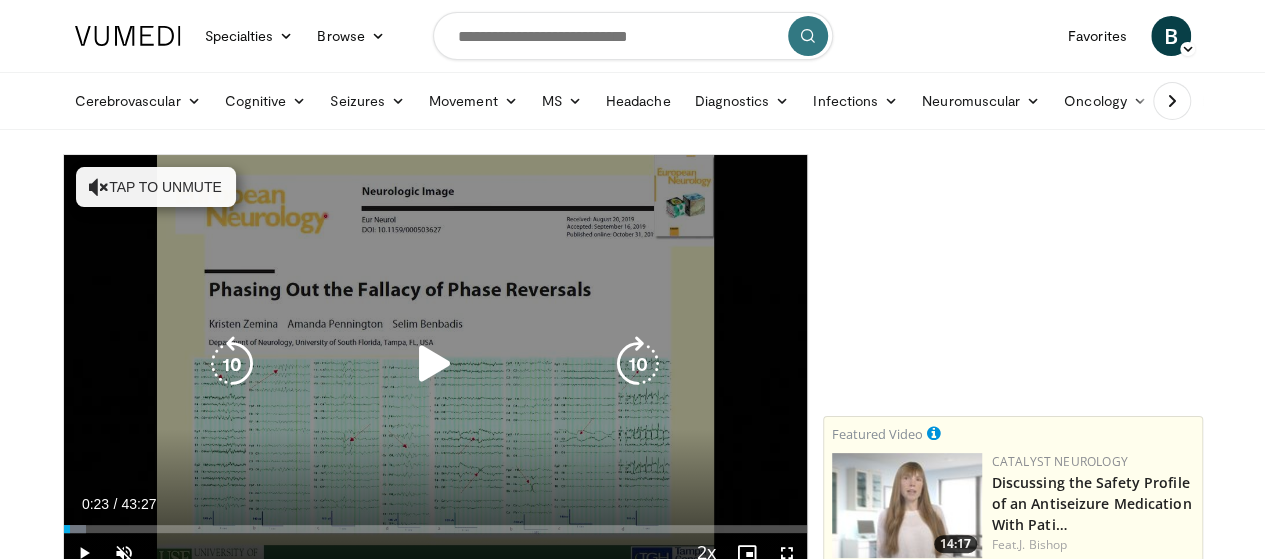 click at bounding box center (435, 364) 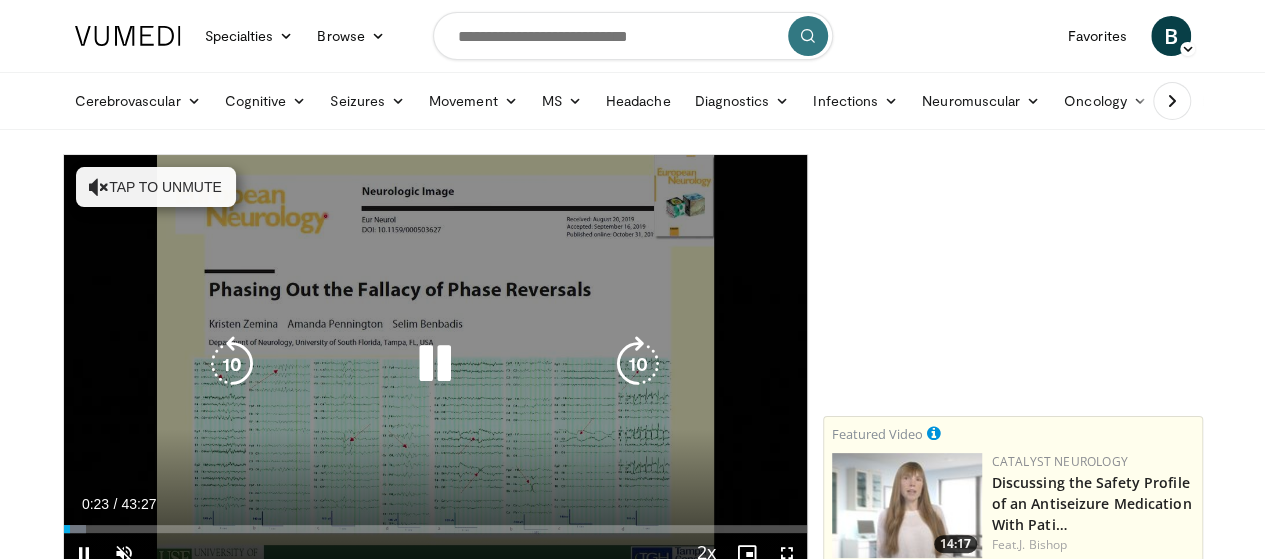 click at bounding box center (435, 364) 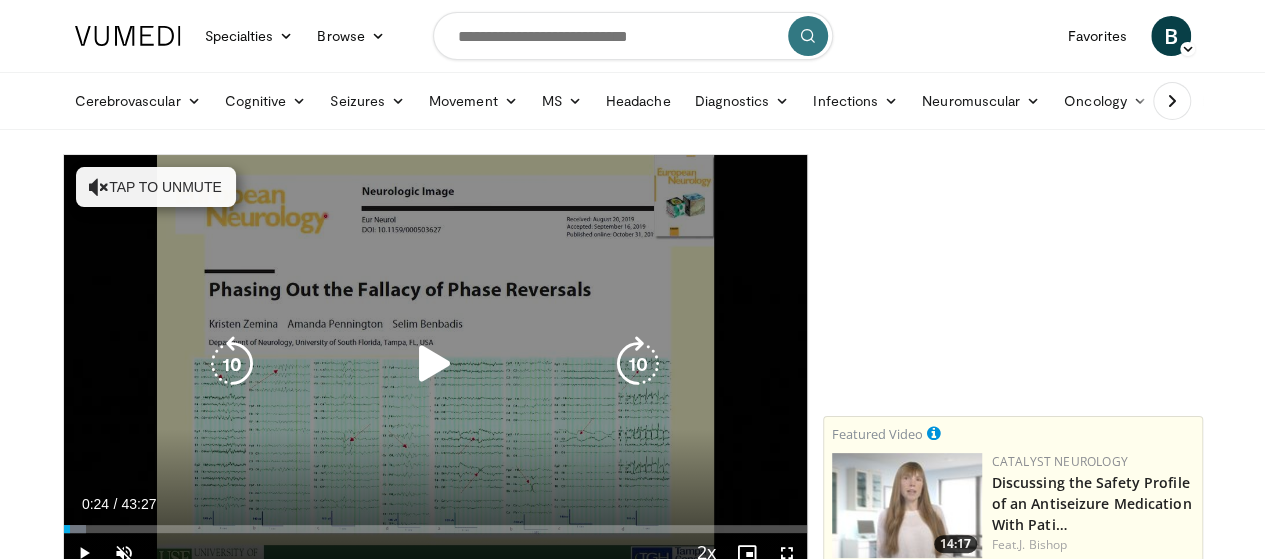 click at bounding box center (435, 364) 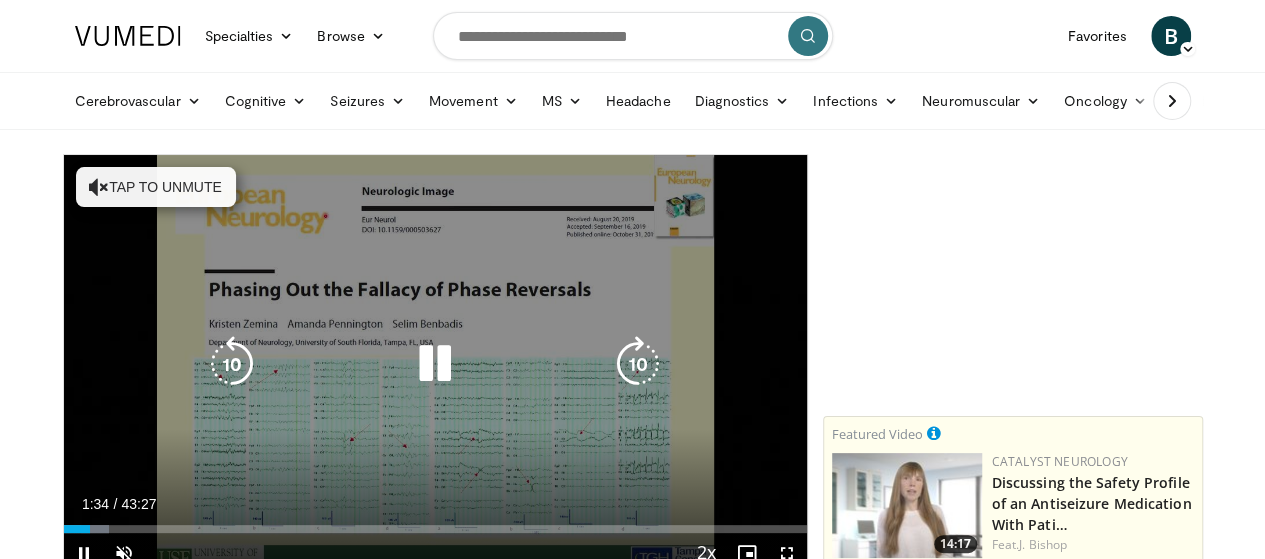 click on "Tap to unmute" at bounding box center [156, 187] 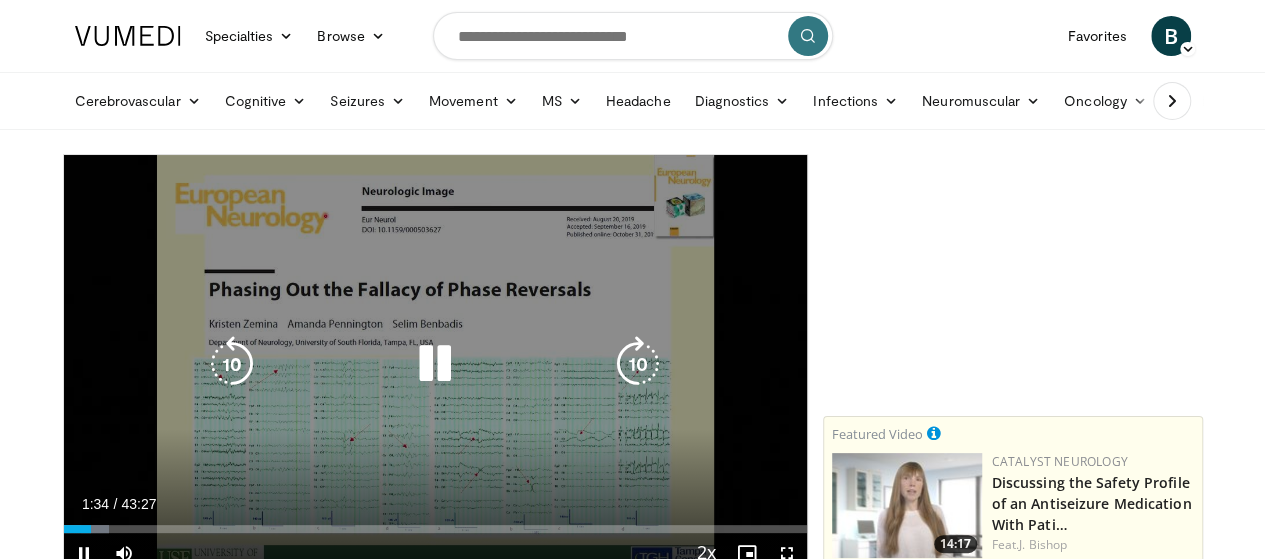 click on "10 seconds
Tap to unmute" at bounding box center (435, 364) 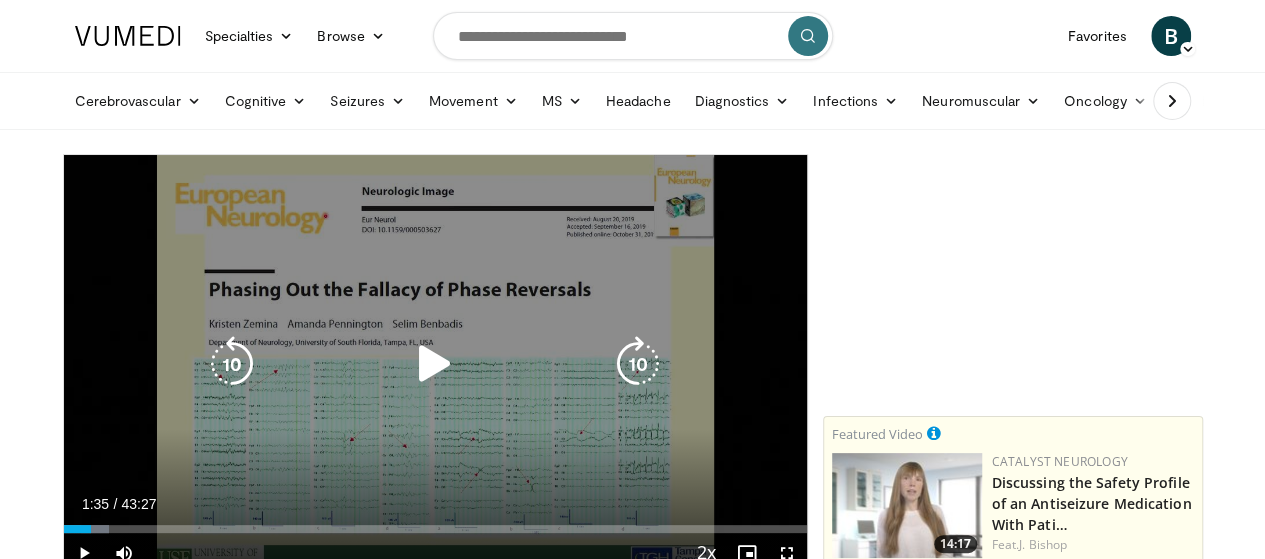 click at bounding box center [435, 364] 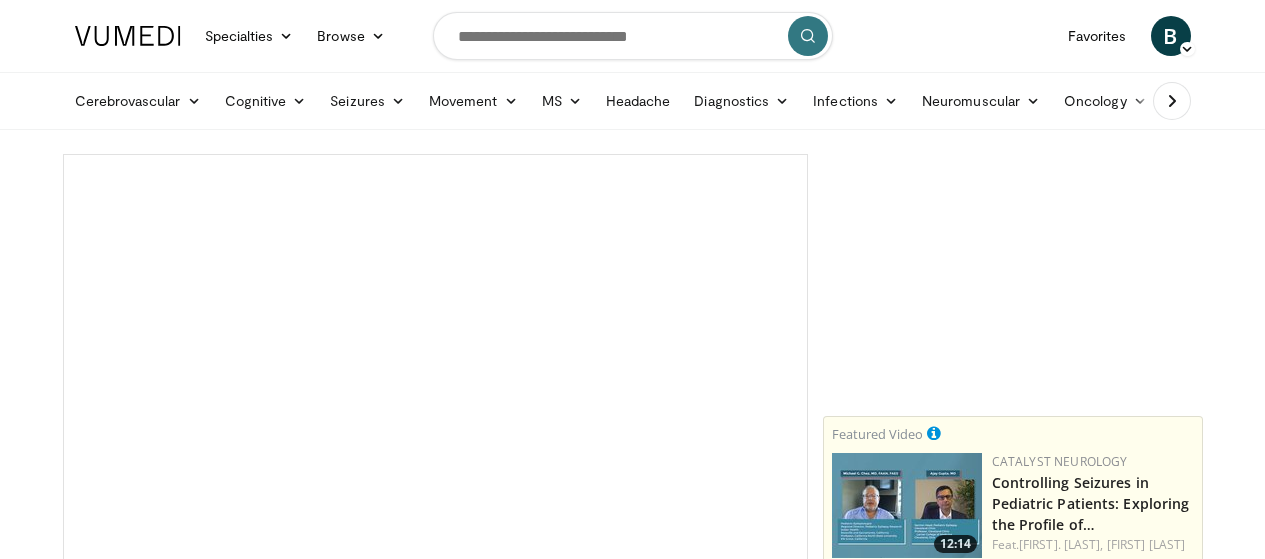 scroll, scrollTop: 0, scrollLeft: 0, axis: both 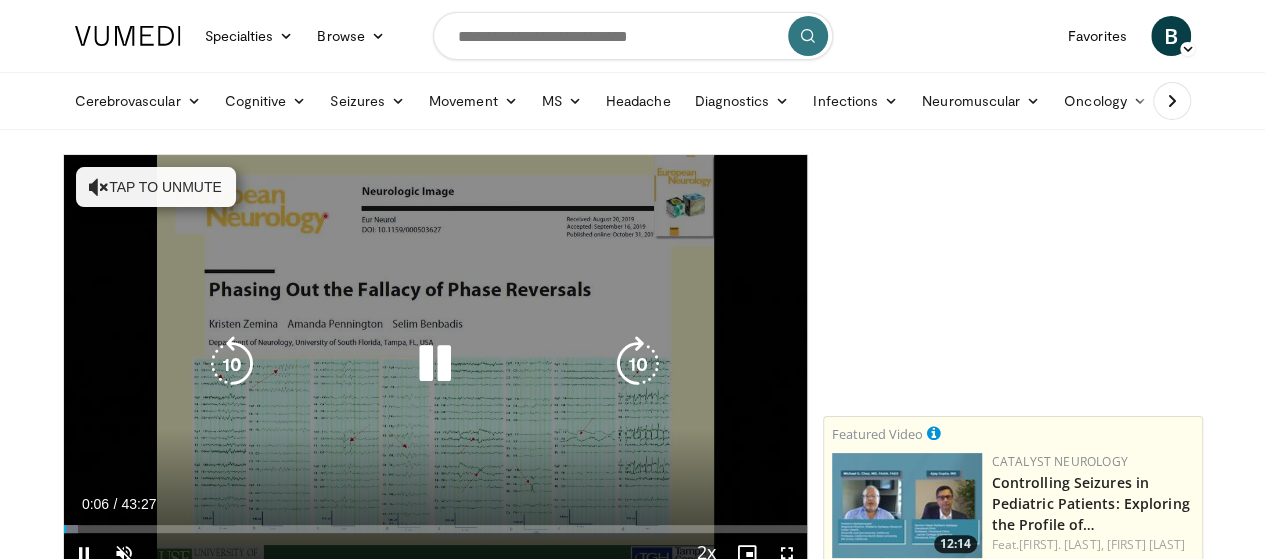click at bounding box center [435, 364] 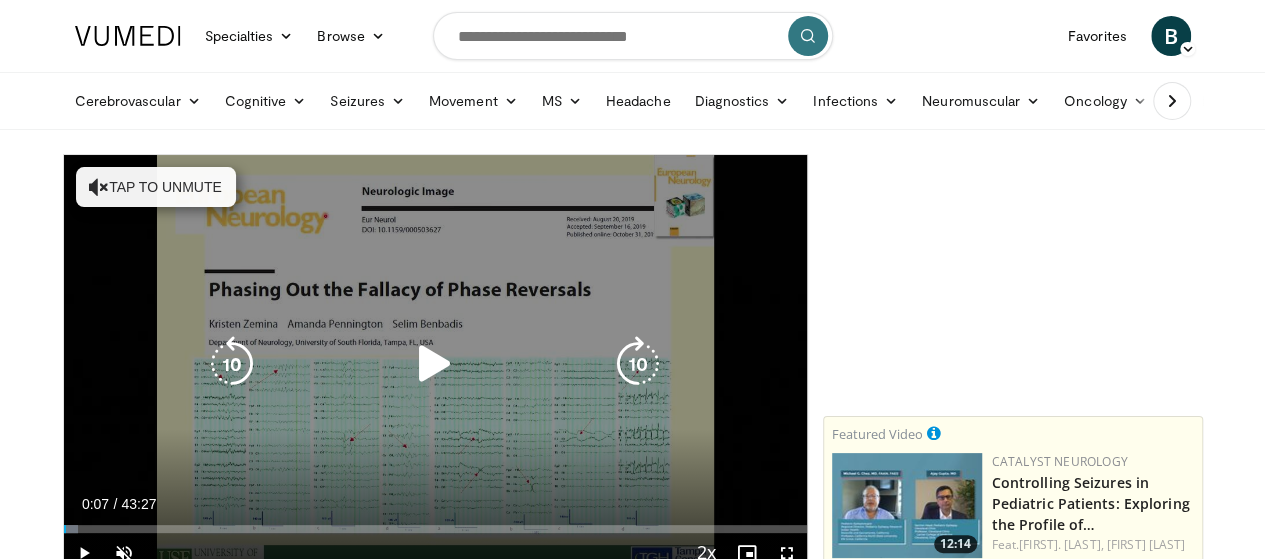 click on "Tap to unmute" at bounding box center [156, 187] 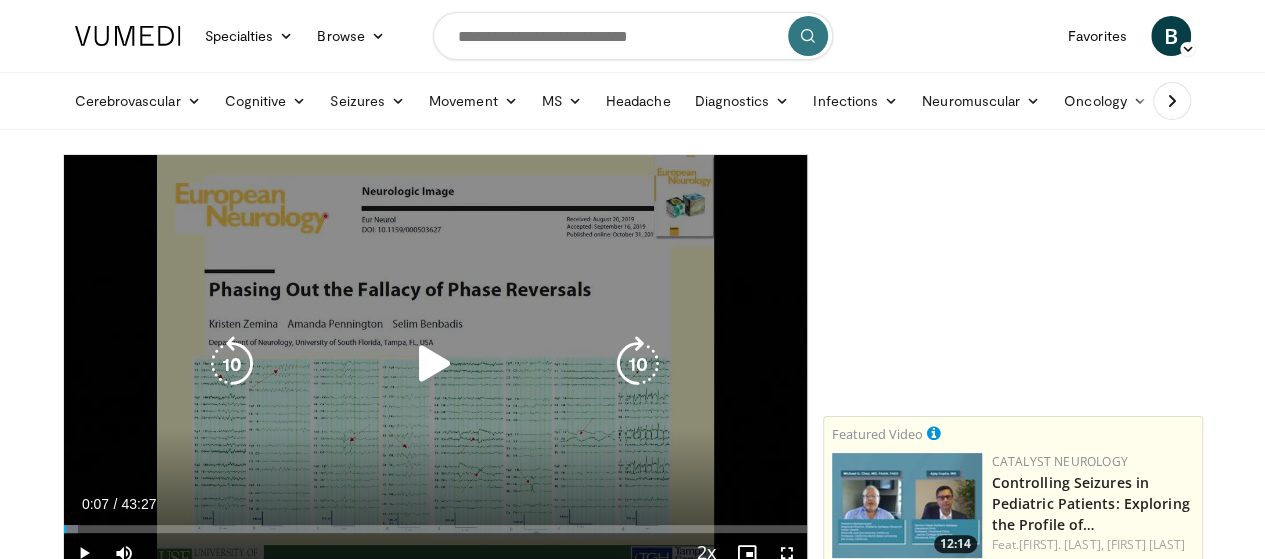 click at bounding box center (435, 364) 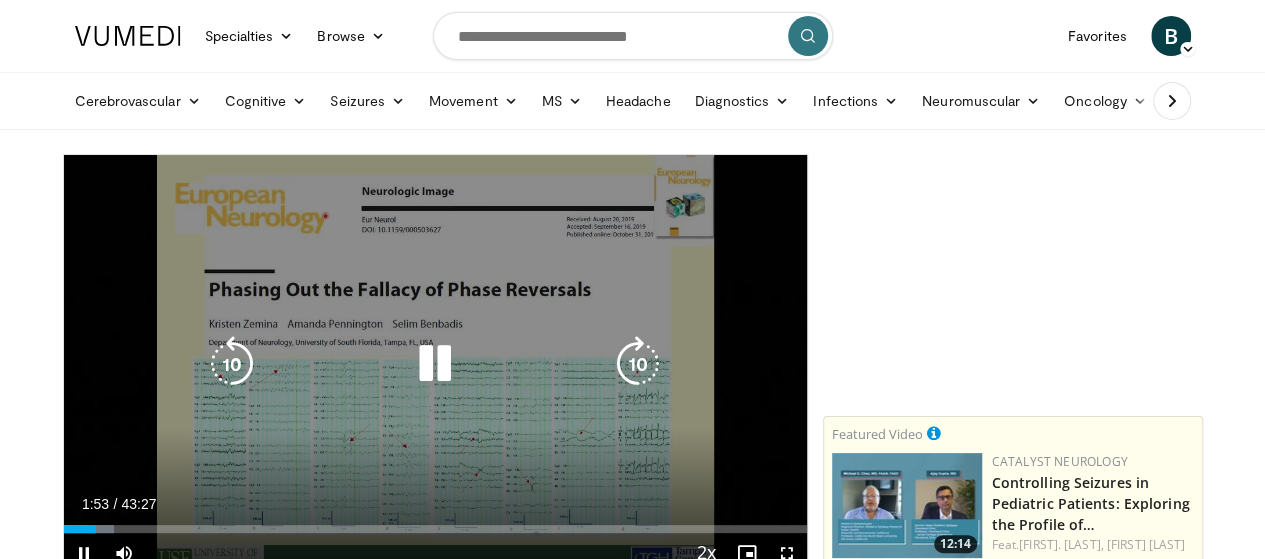 click on "10 seconds
Tap to unmute" at bounding box center (435, 364) 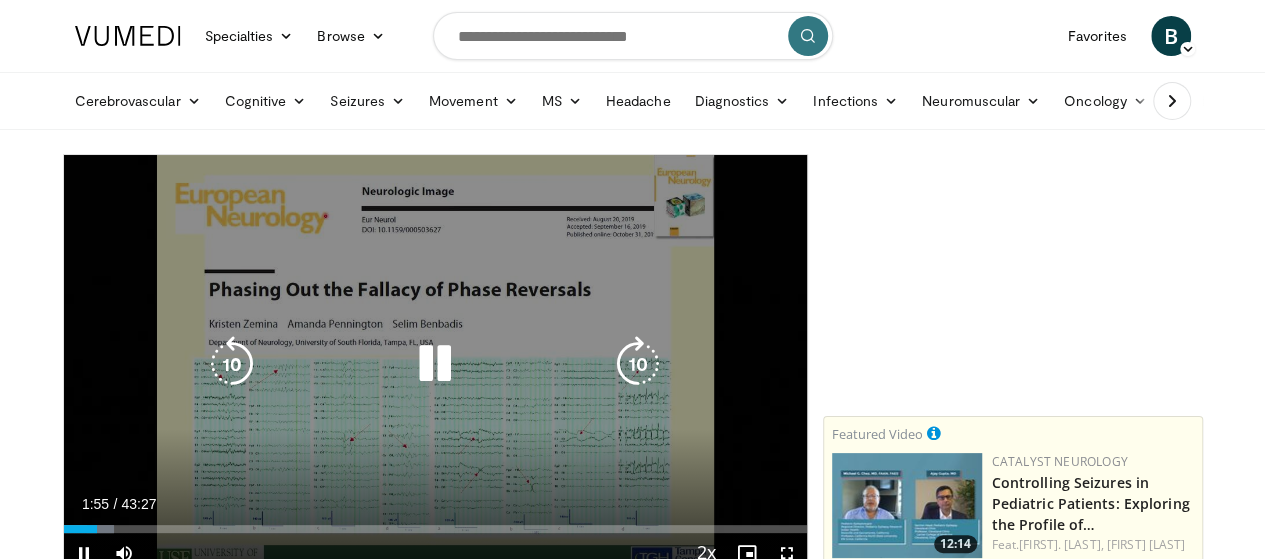 click on "10 seconds
Tap to unmute" at bounding box center [435, 364] 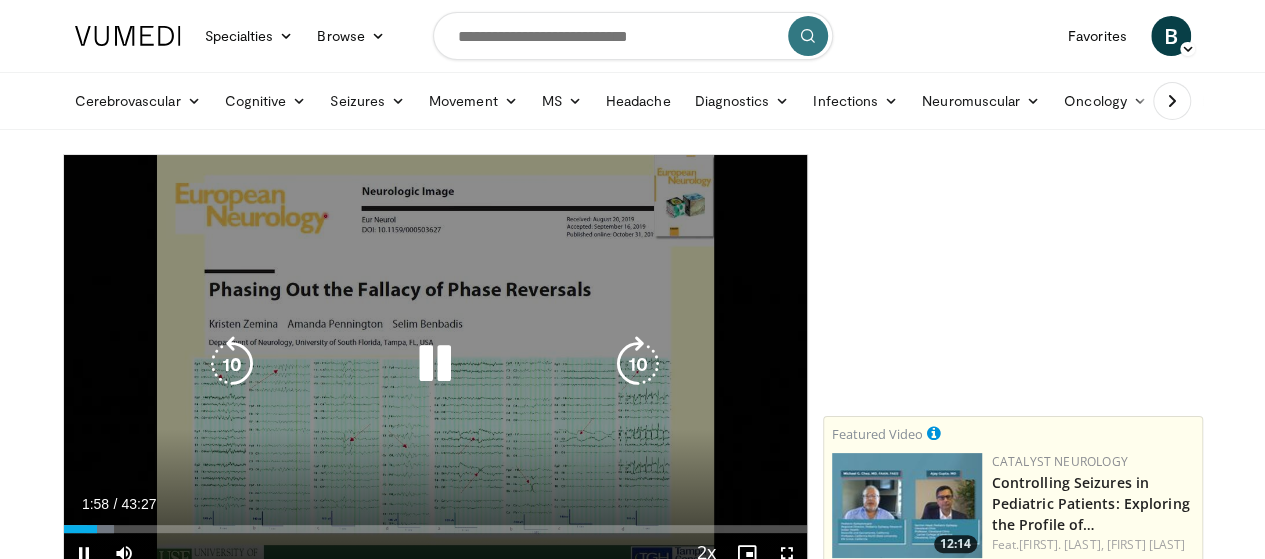 click on "10 seconds
Tap to unmute" at bounding box center [435, 364] 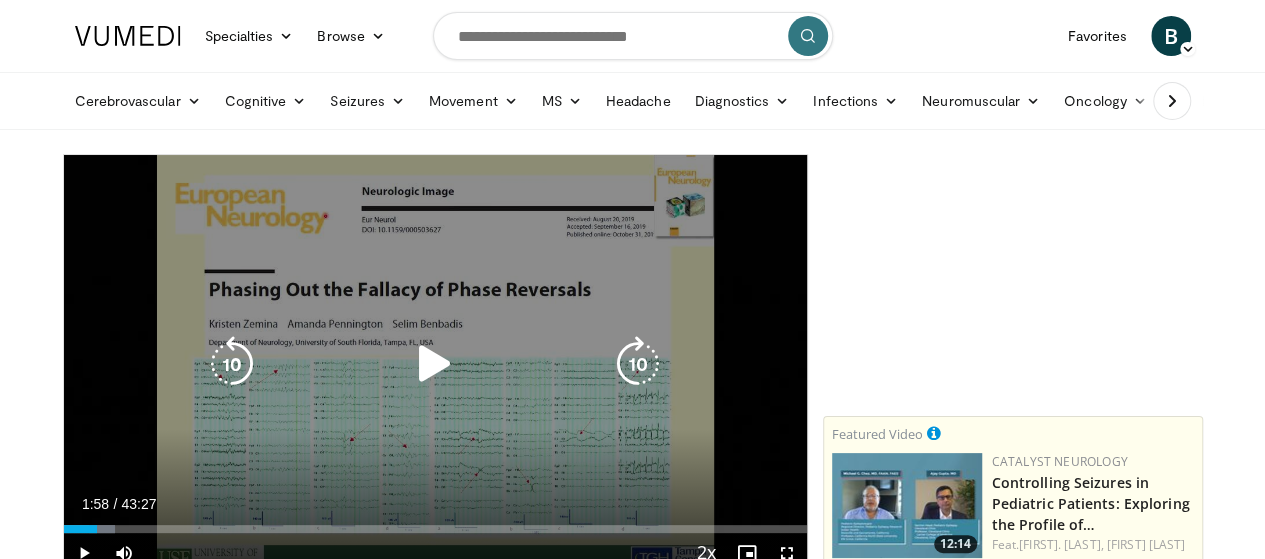 click on "10 seconds
Tap to unmute" at bounding box center [435, 364] 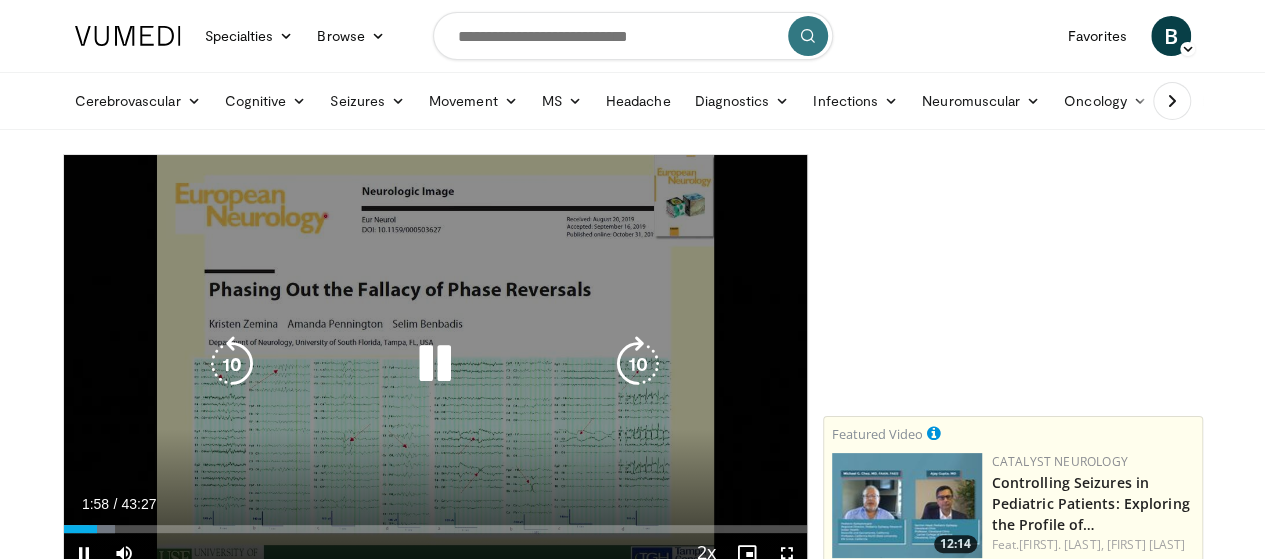 click on "10 seconds
Tap to unmute" at bounding box center (435, 364) 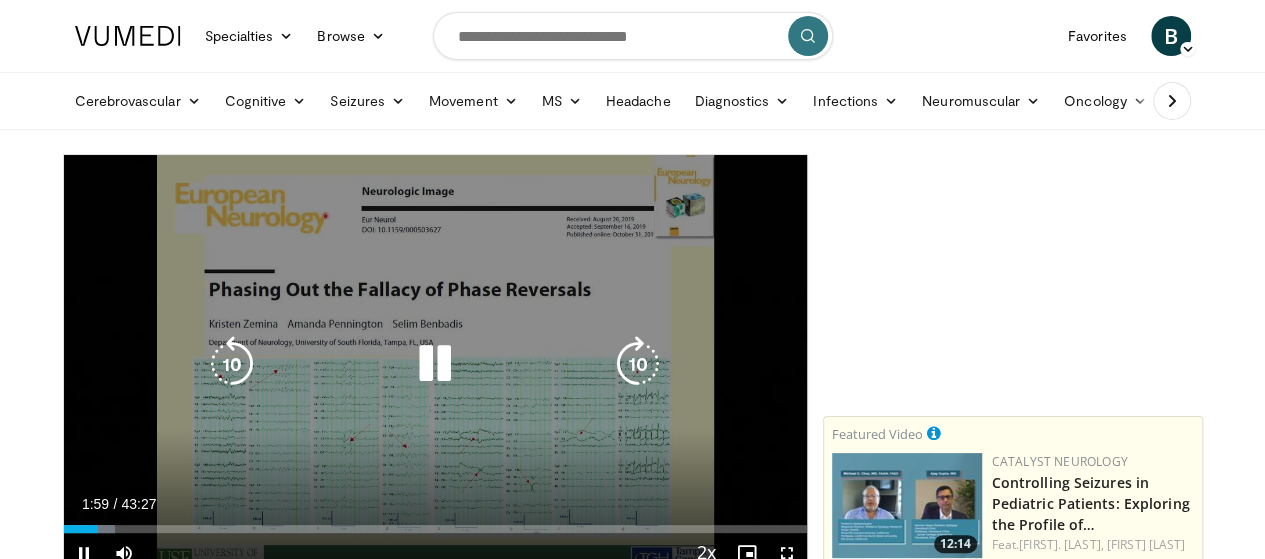 click on "10 seconds
Tap to unmute" at bounding box center (435, 364) 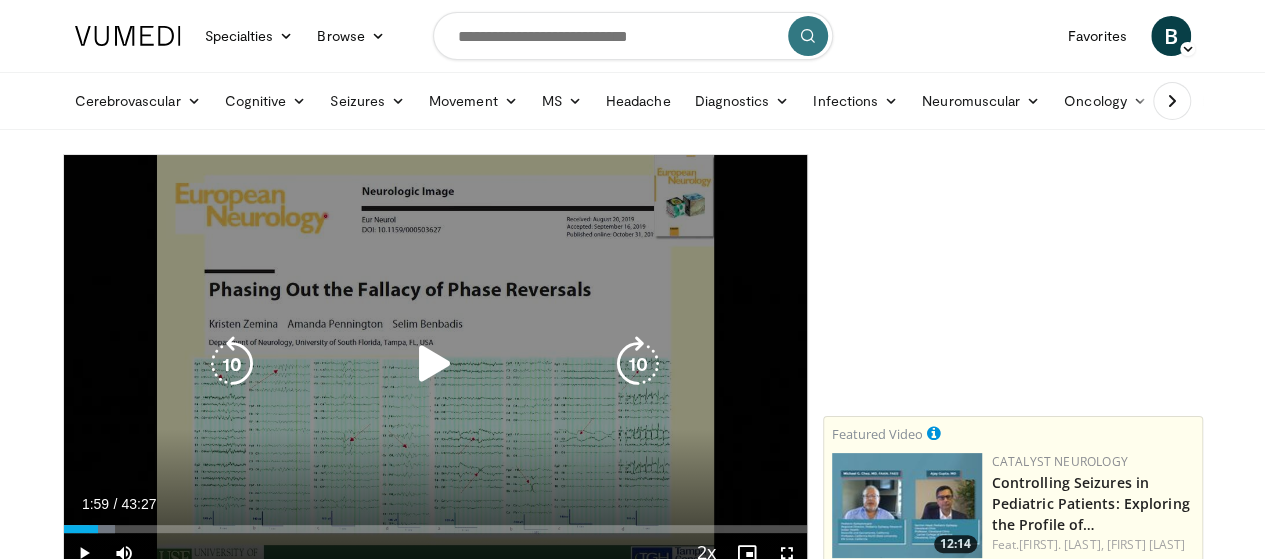 click on "10 seconds
Tap to unmute" at bounding box center [435, 364] 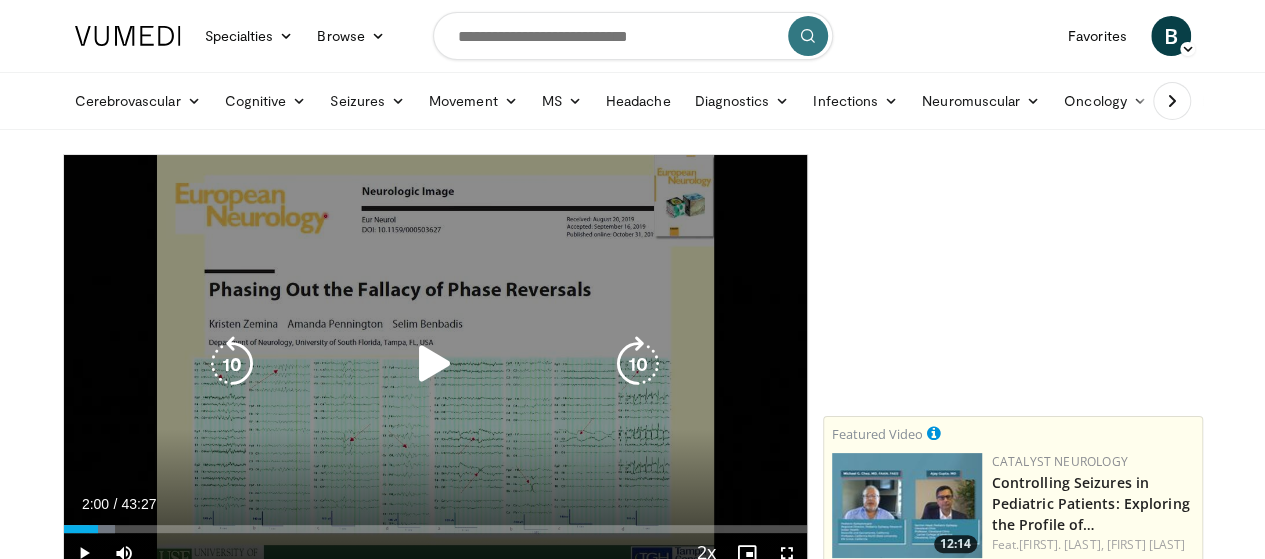 click on "10 seconds
Tap to unmute" at bounding box center (435, 364) 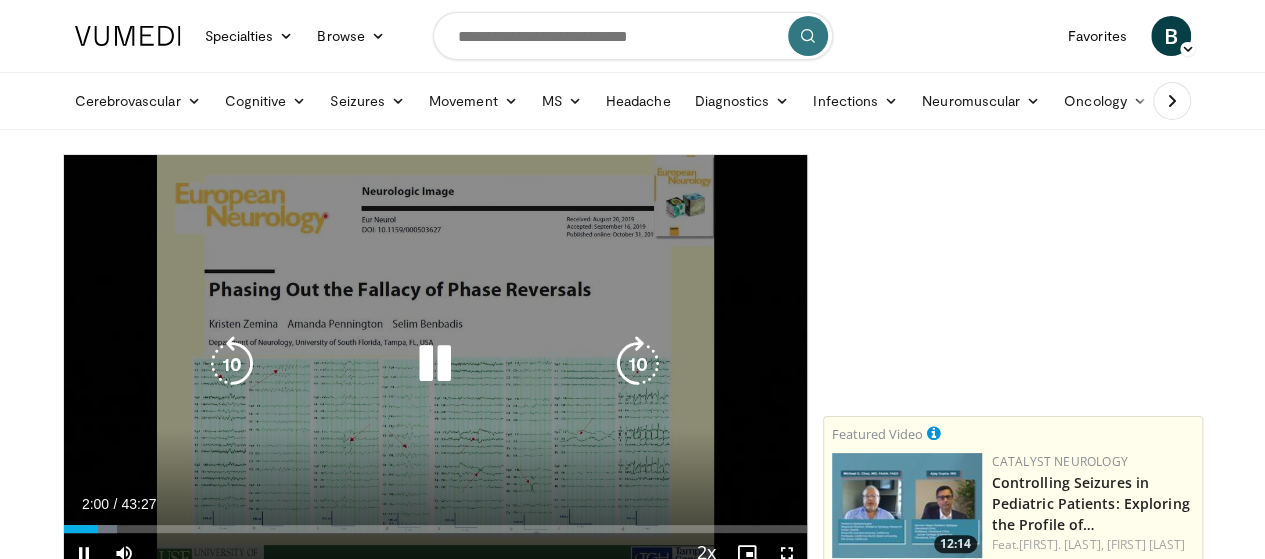 click on "10 seconds
Tap to unmute" at bounding box center (435, 364) 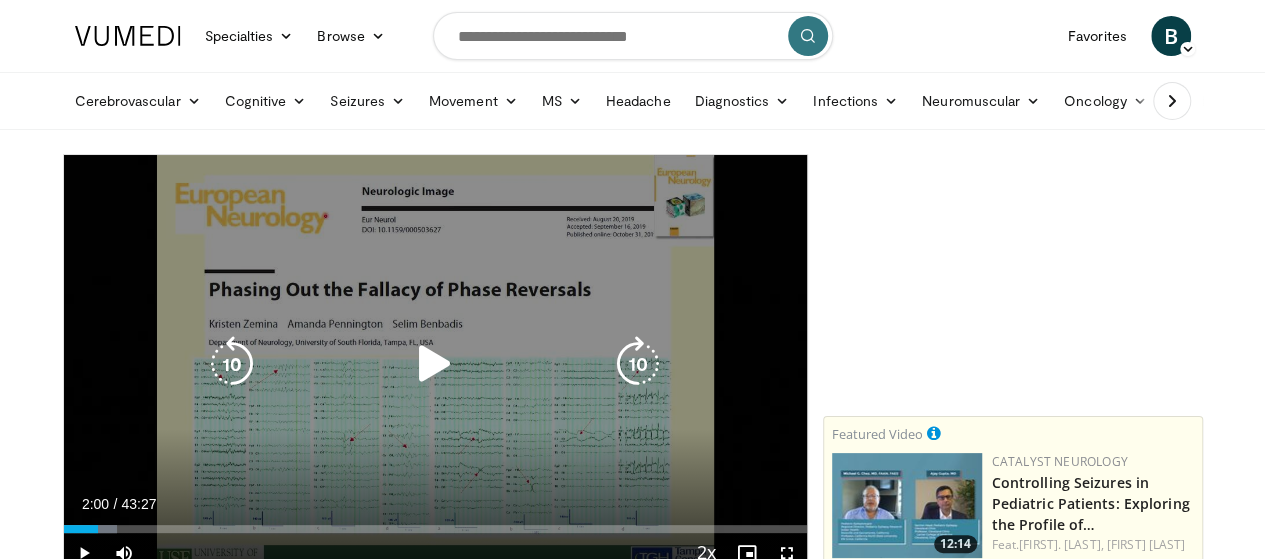 drag, startPoint x: 753, startPoint y: 288, endPoint x: 764, endPoint y: 471, distance: 183.3303 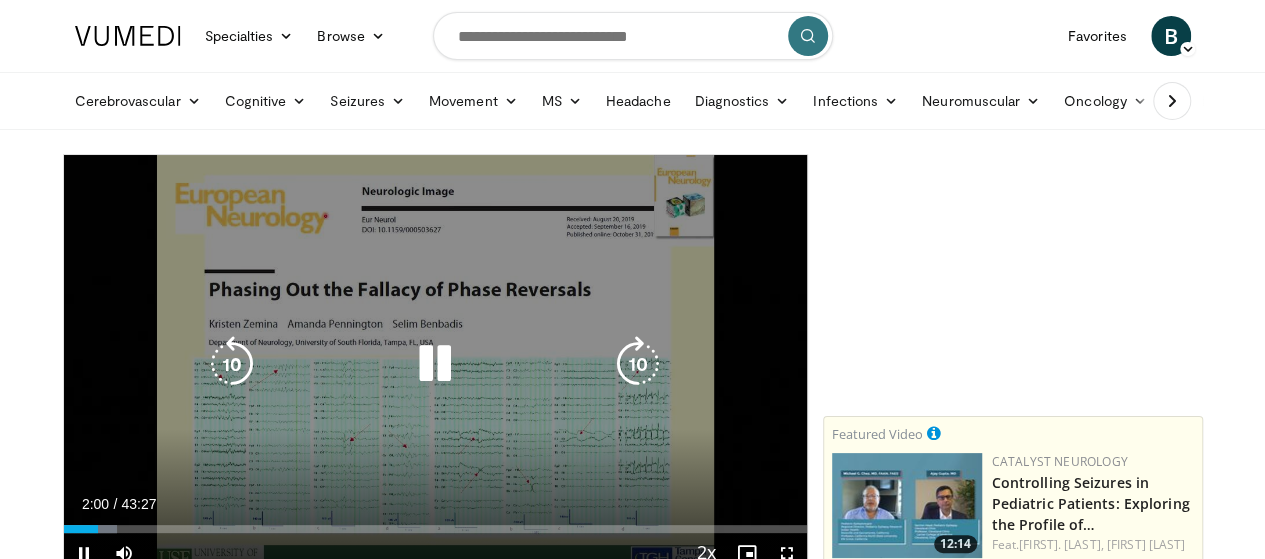click on "10 seconds
Tap to unmute" at bounding box center (435, 364) 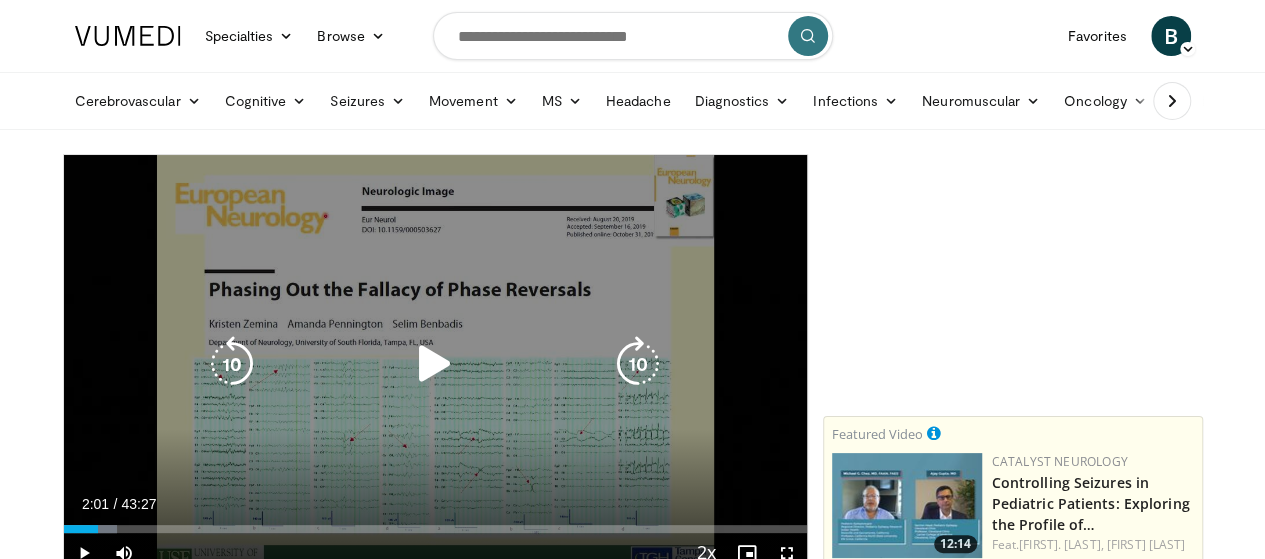 click at bounding box center (435, 364) 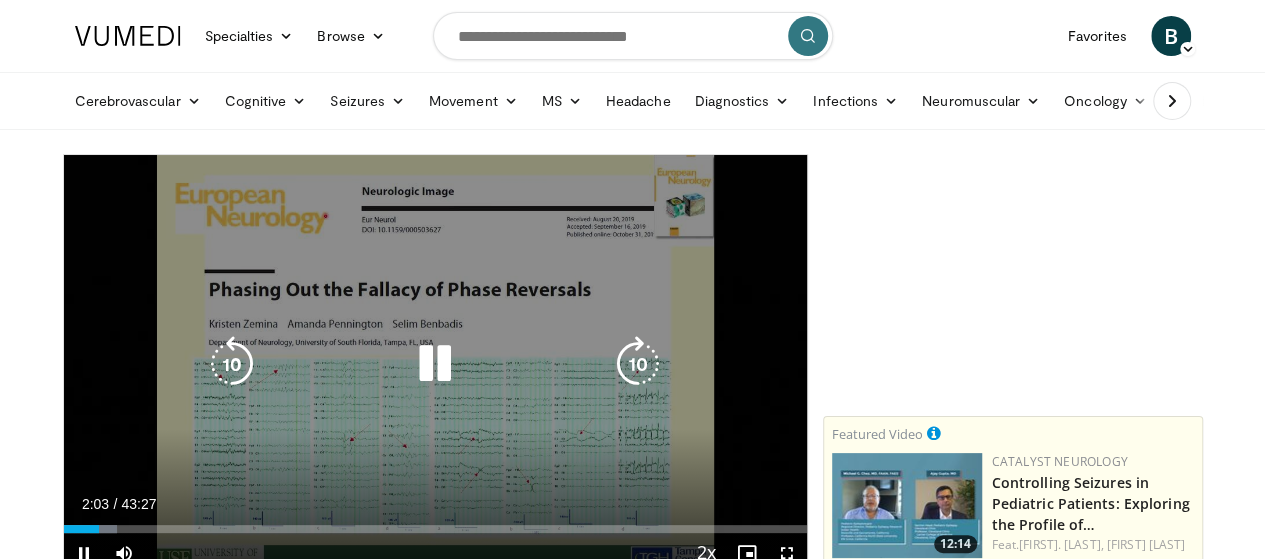 click at bounding box center [435, 364] 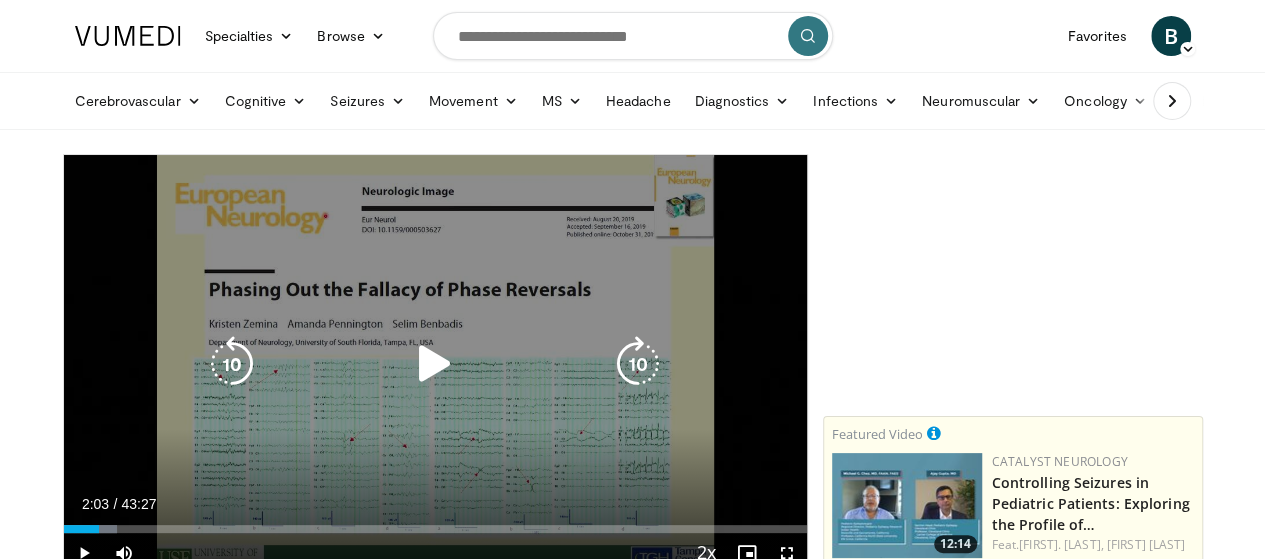 click at bounding box center [435, 364] 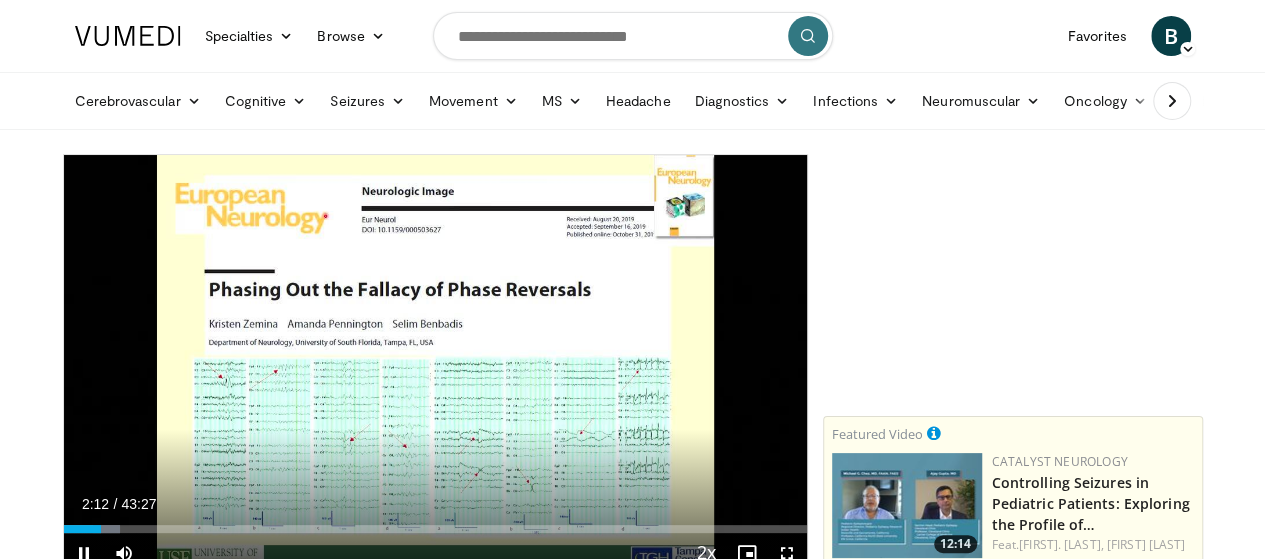 click on "10 seconds
Tap to unmute" at bounding box center (435, 364) 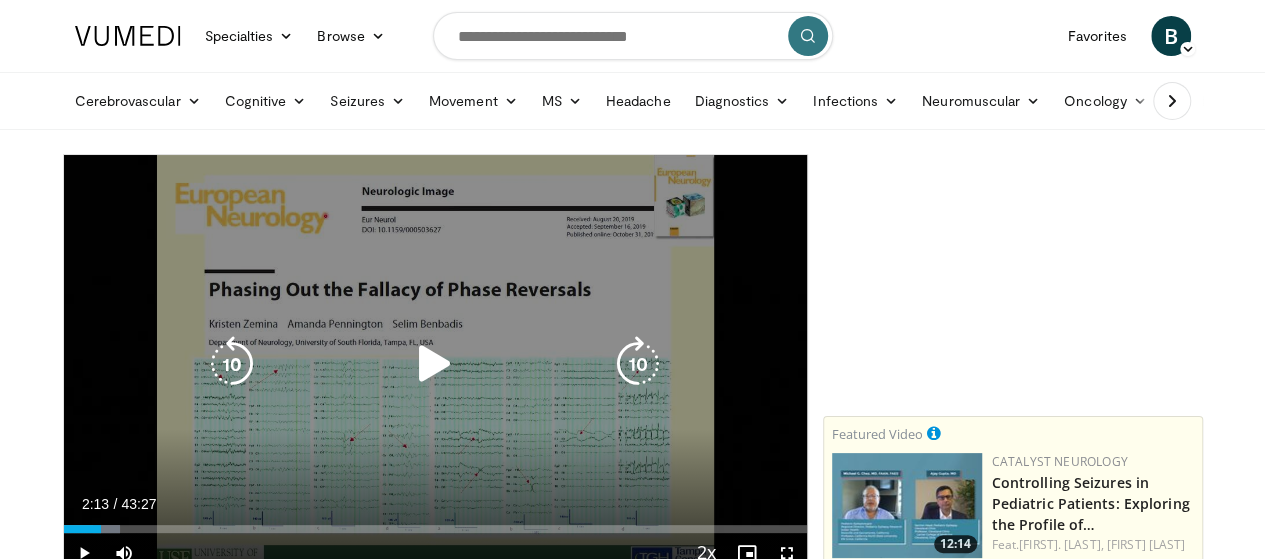 click on "10 seconds
Tap to unmute" at bounding box center (435, 364) 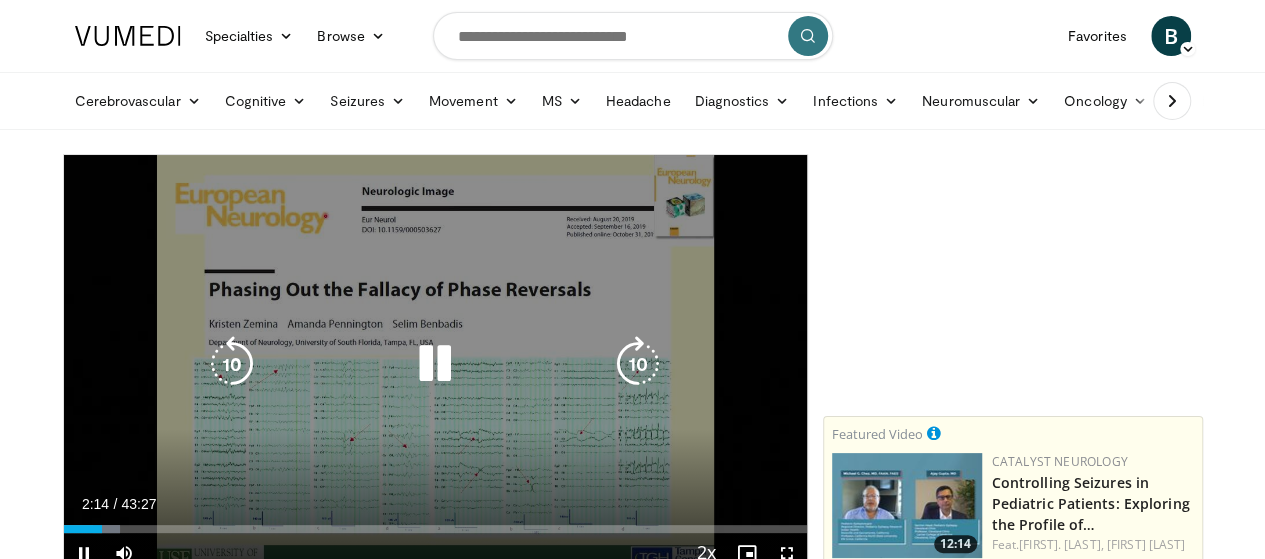 click at bounding box center (435, 364) 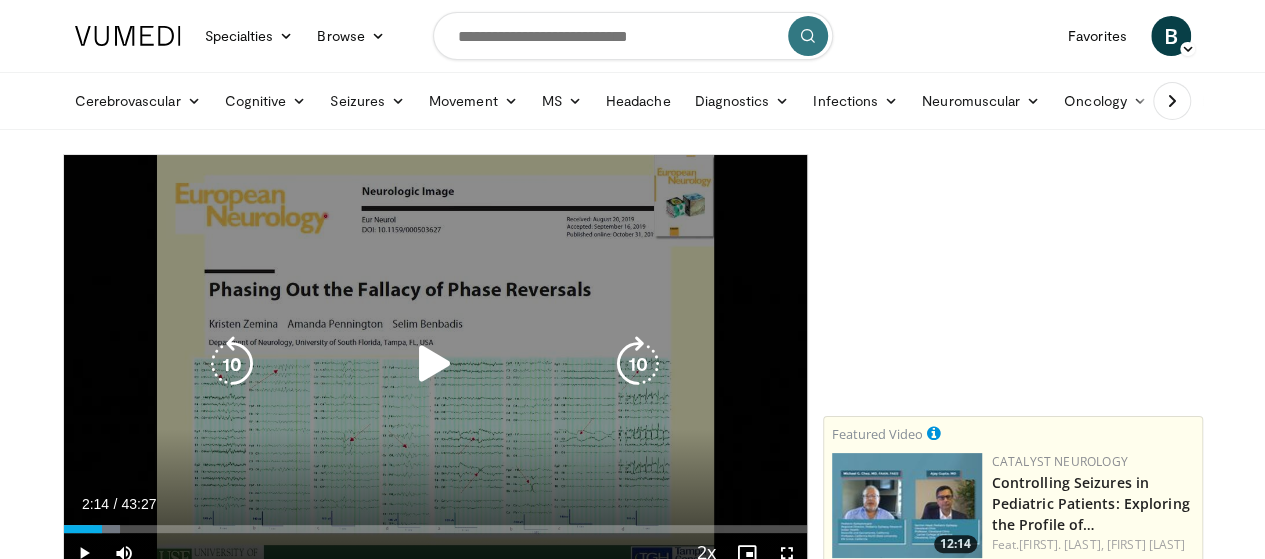 click at bounding box center (435, 364) 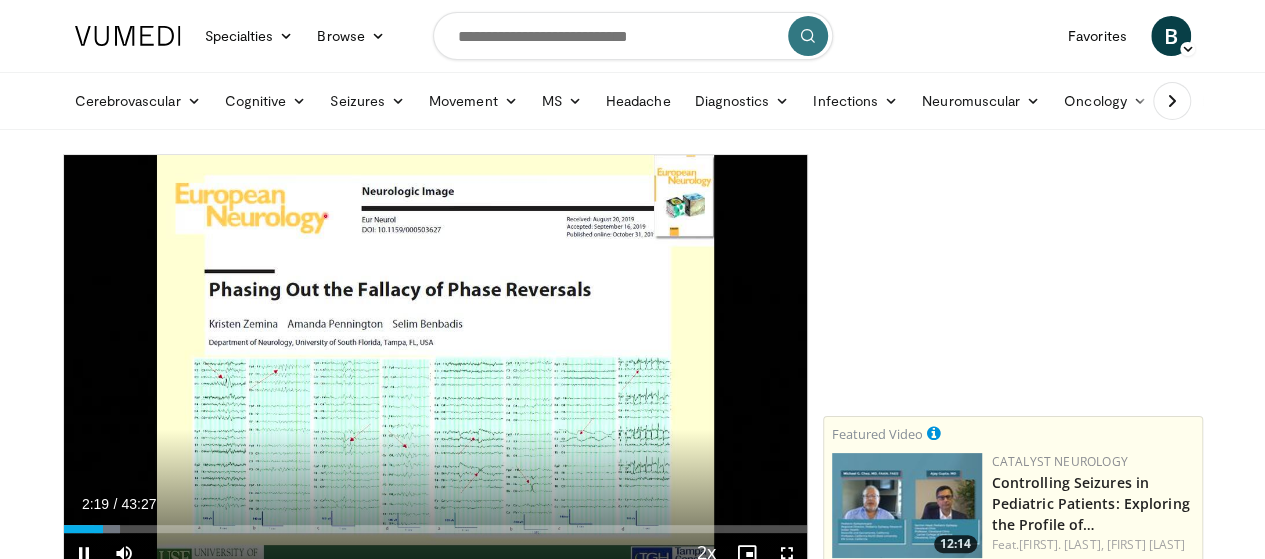 click on "10 seconds
Tap to unmute" at bounding box center [435, 364] 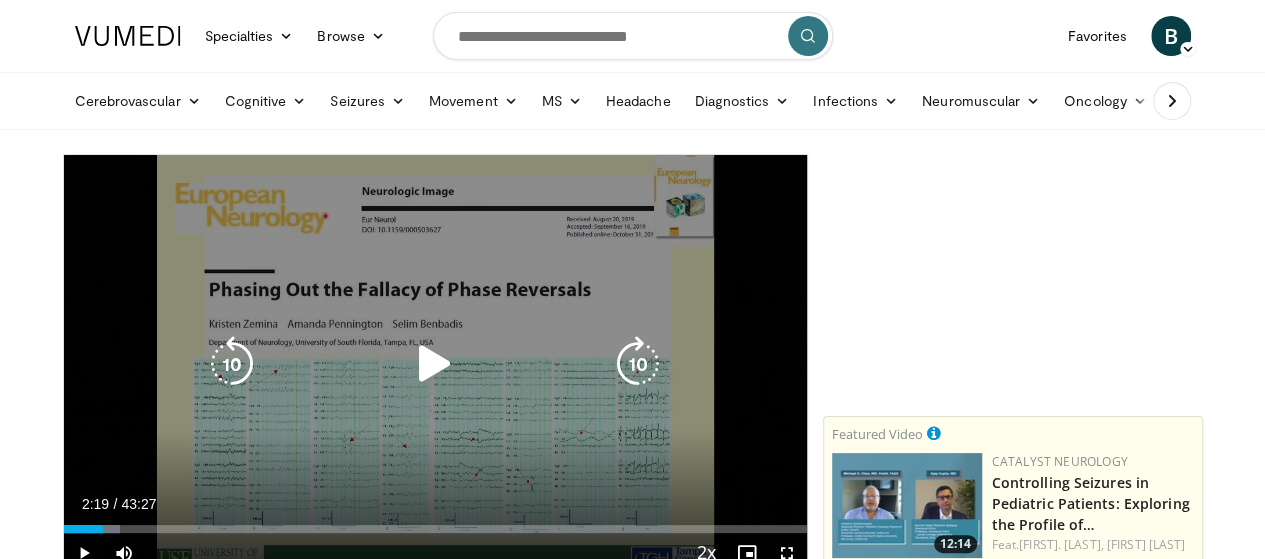 click at bounding box center (435, 364) 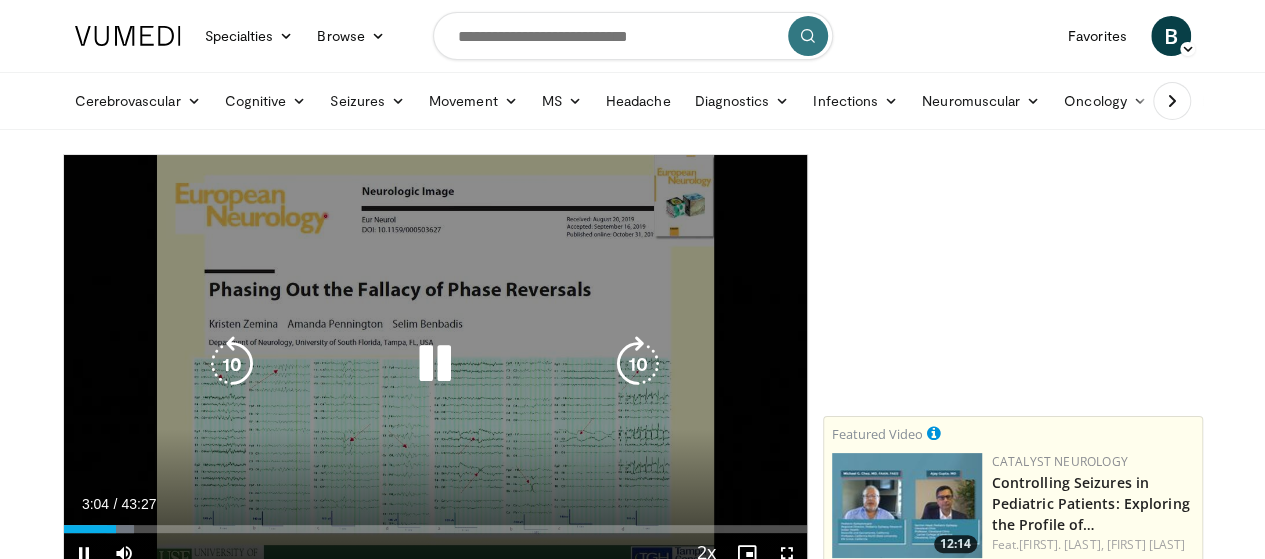 click on "Current Time  3:04 / Duration  43:27" at bounding box center (435, 504) 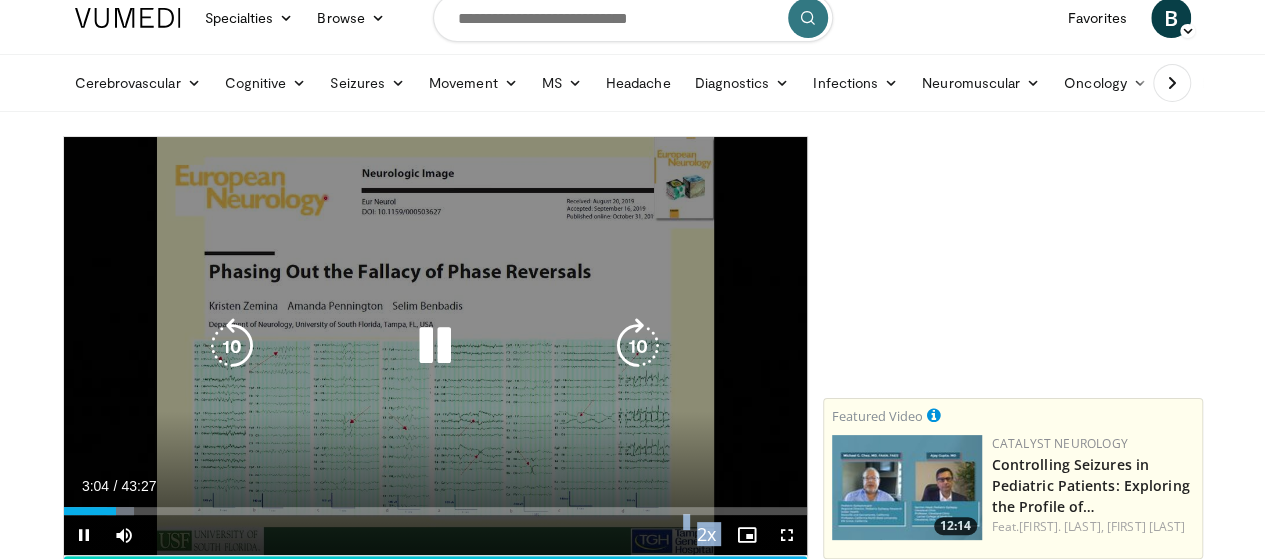 click on "**********" at bounding box center (435, 346) 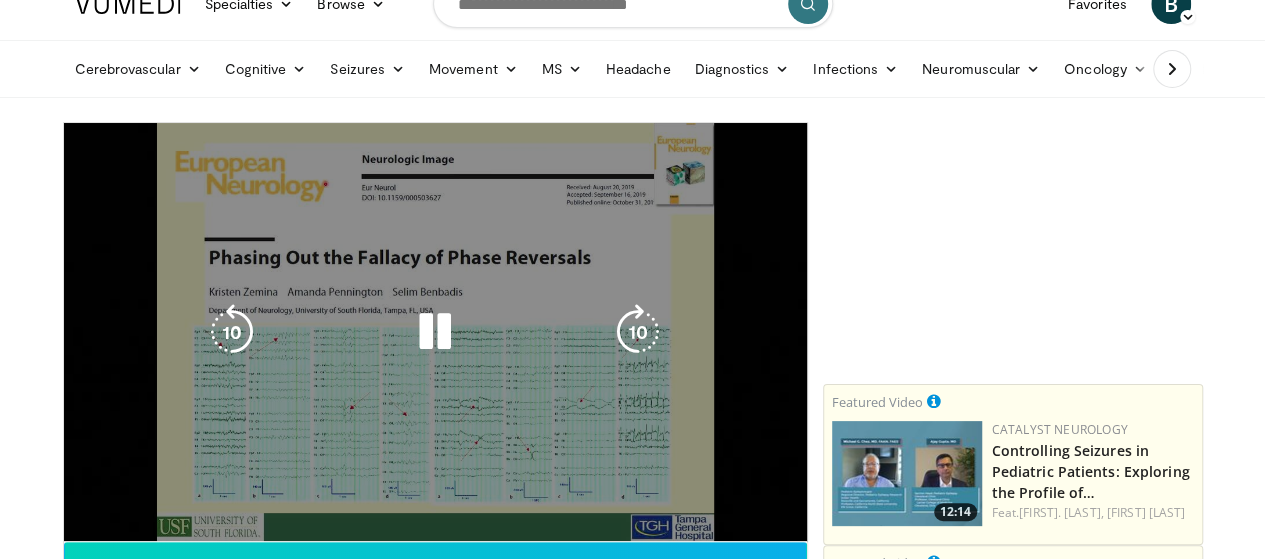 click on "10 seconds
Tap to unmute" at bounding box center (435, 332) 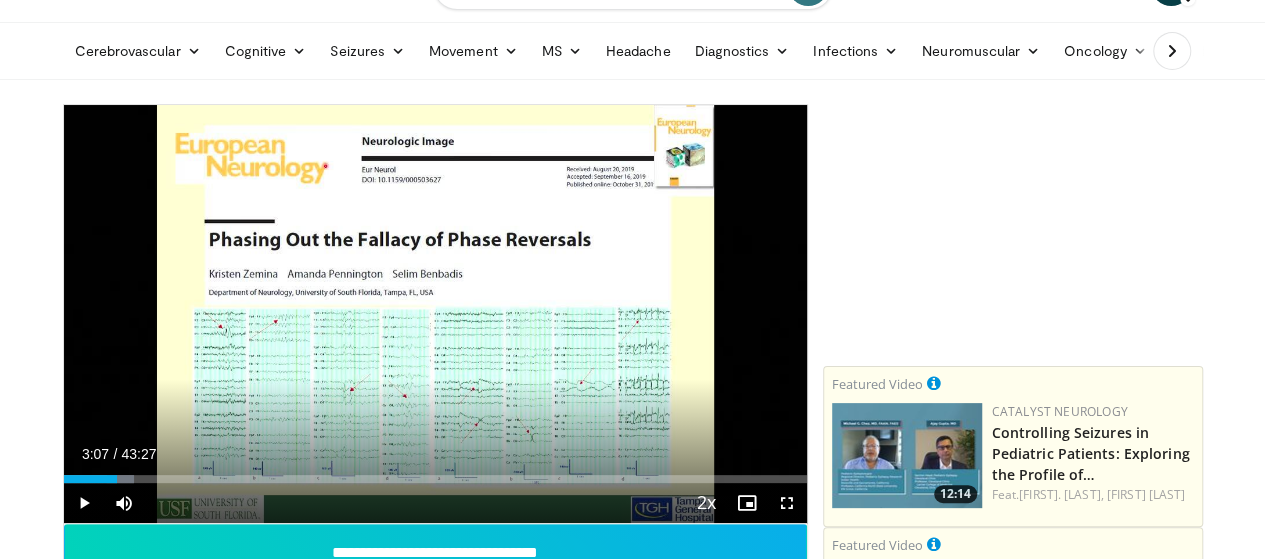 scroll, scrollTop: 66, scrollLeft: 0, axis: vertical 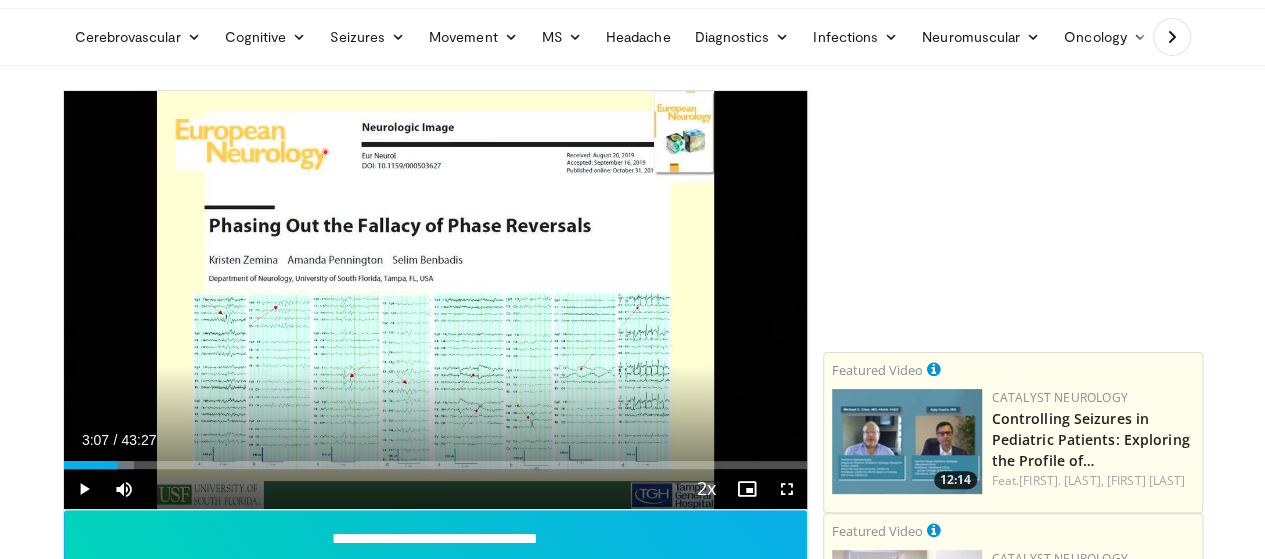 click on "**********" at bounding box center (435, 409) 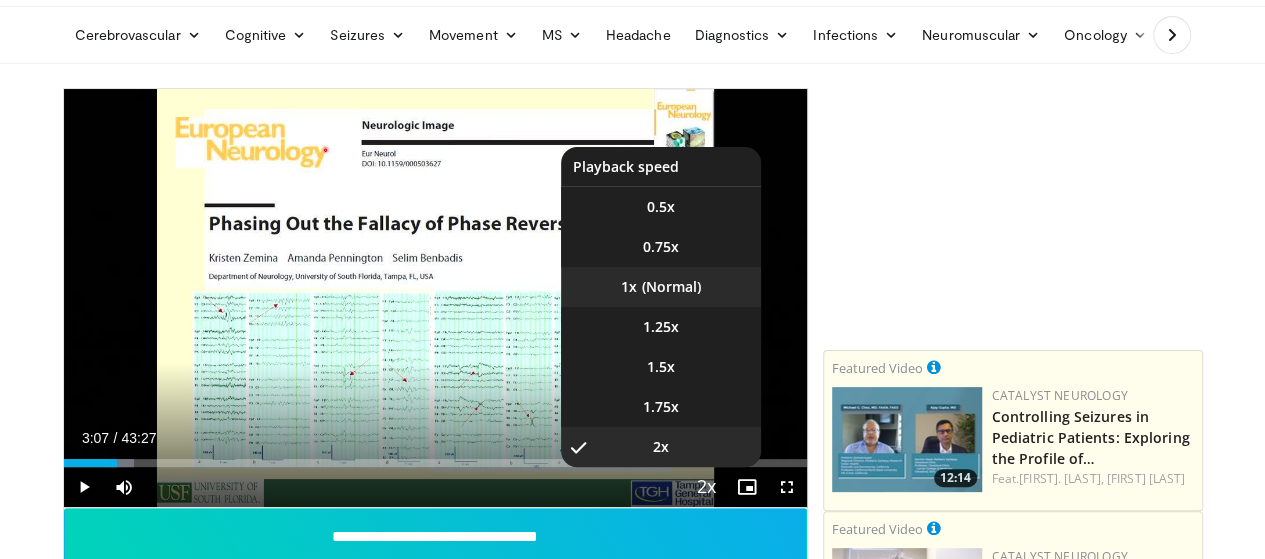 click on "1x" at bounding box center (661, 287) 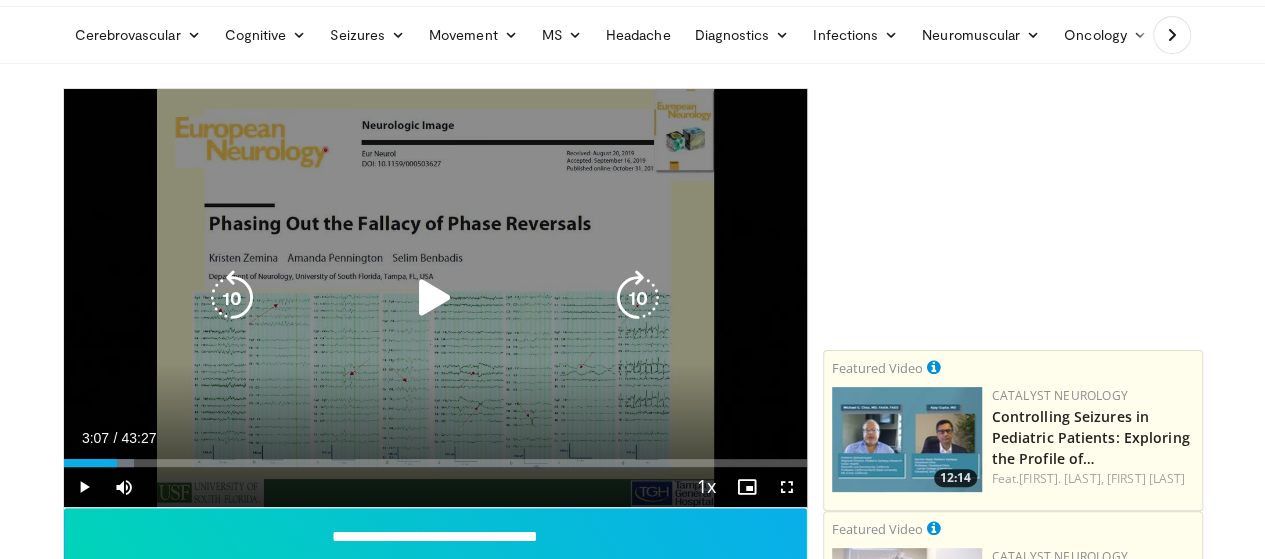 click at bounding box center [435, 298] 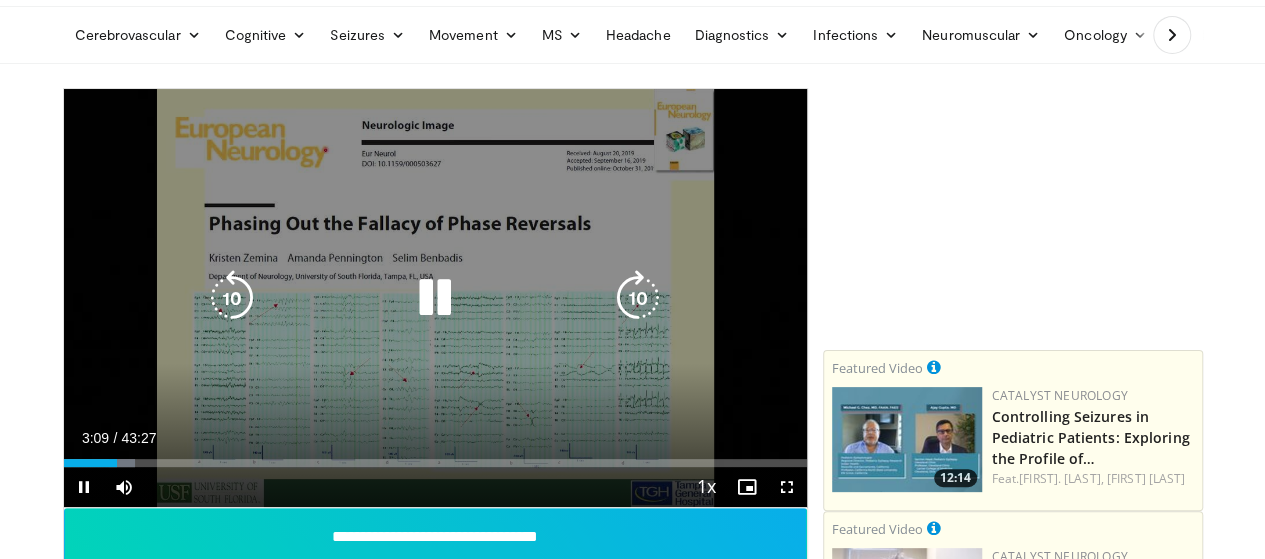 click at bounding box center [435, 298] 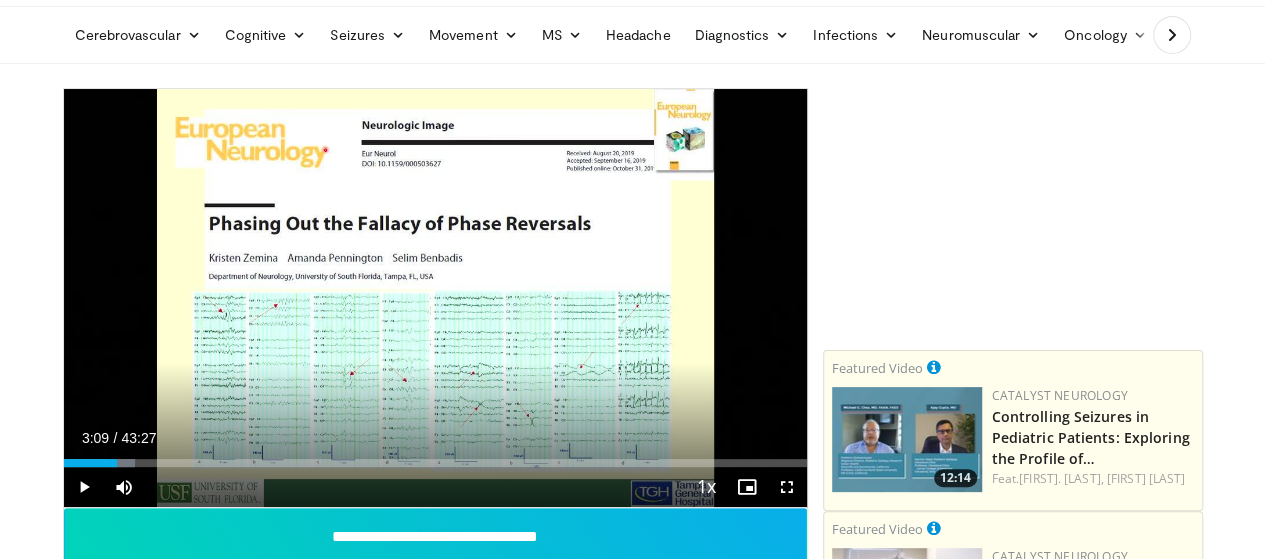 click on "10 seconds
Tap to unmute" at bounding box center (435, 298) 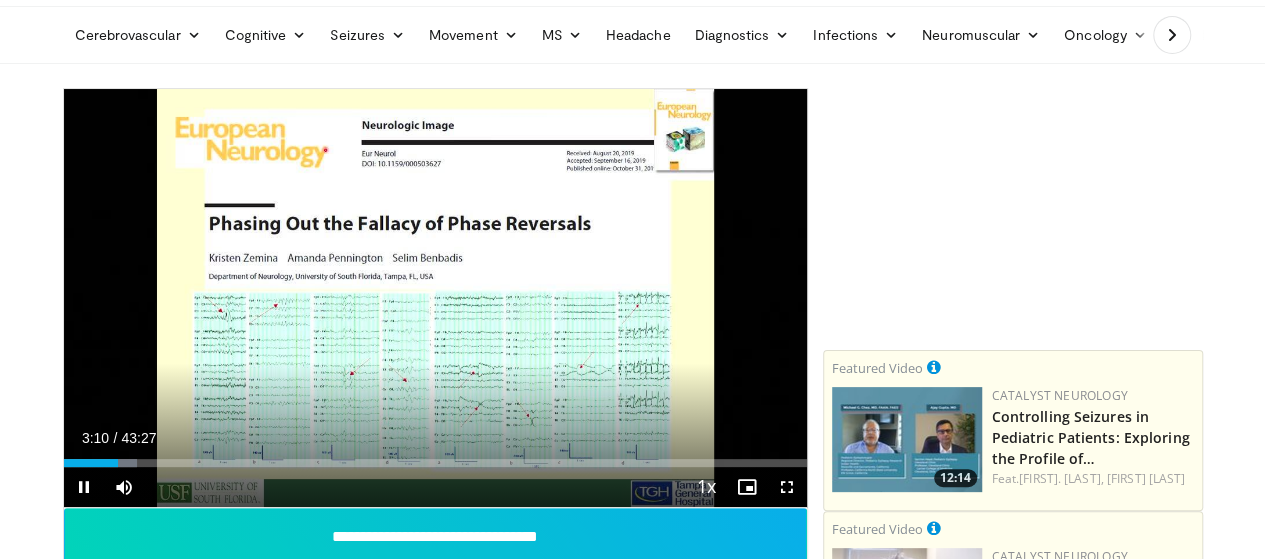 drag, startPoint x: 407, startPoint y: 313, endPoint x: 488, endPoint y: 355, distance: 91.24144 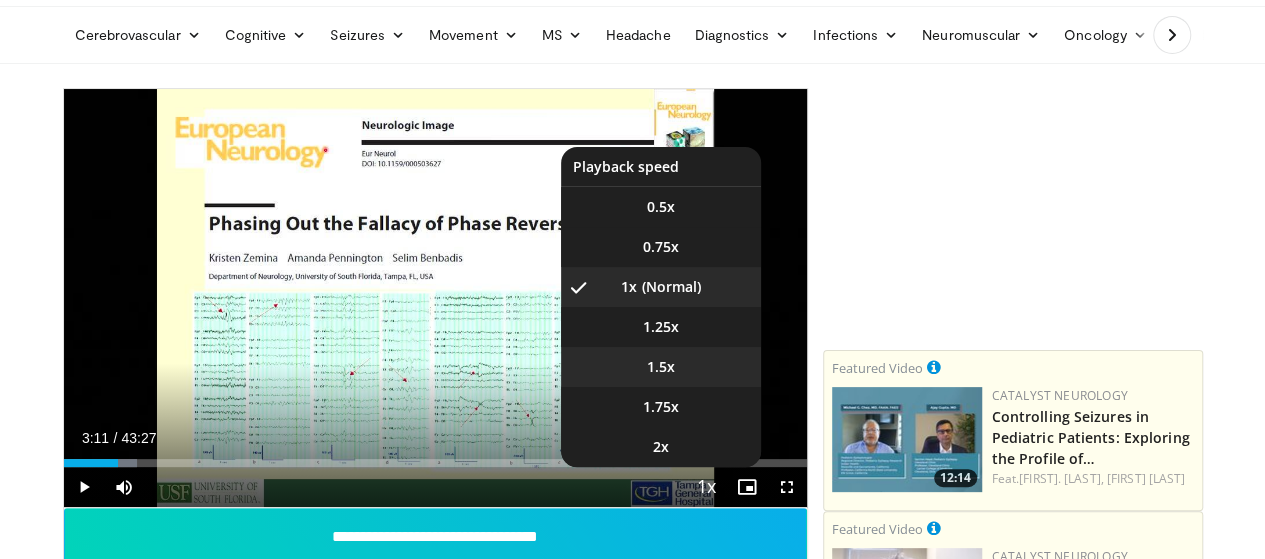 click on "1.5x" at bounding box center [661, 367] 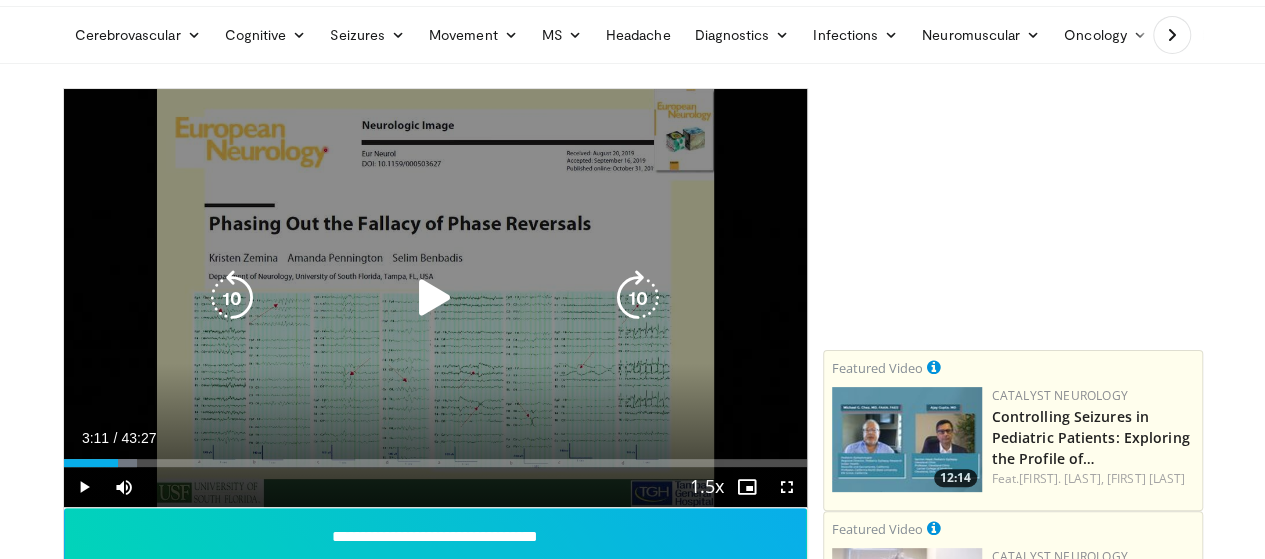 click at bounding box center [435, 298] 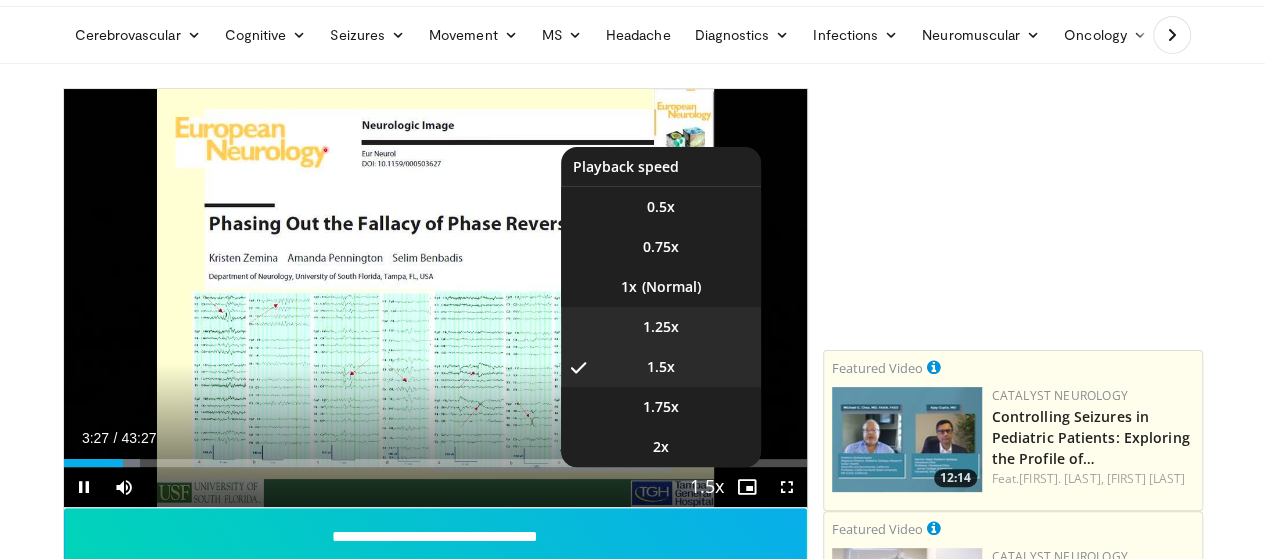 click on "1.25x" at bounding box center (661, 327) 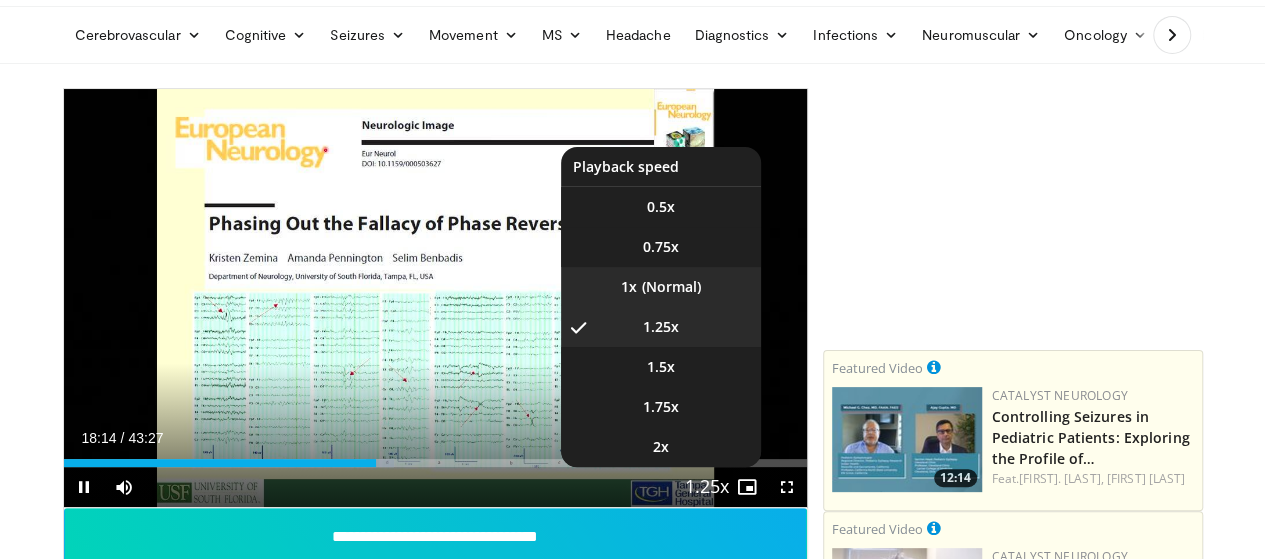 click on "1x" at bounding box center [661, 287] 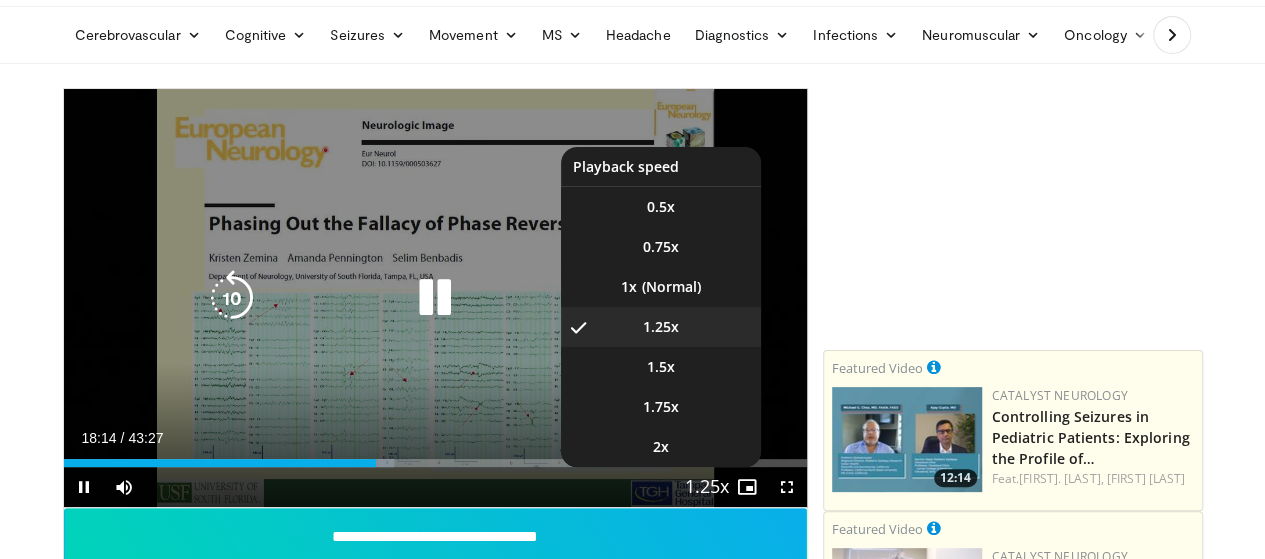 click on "10 seconds
Tap to unmute" at bounding box center (435, 298) 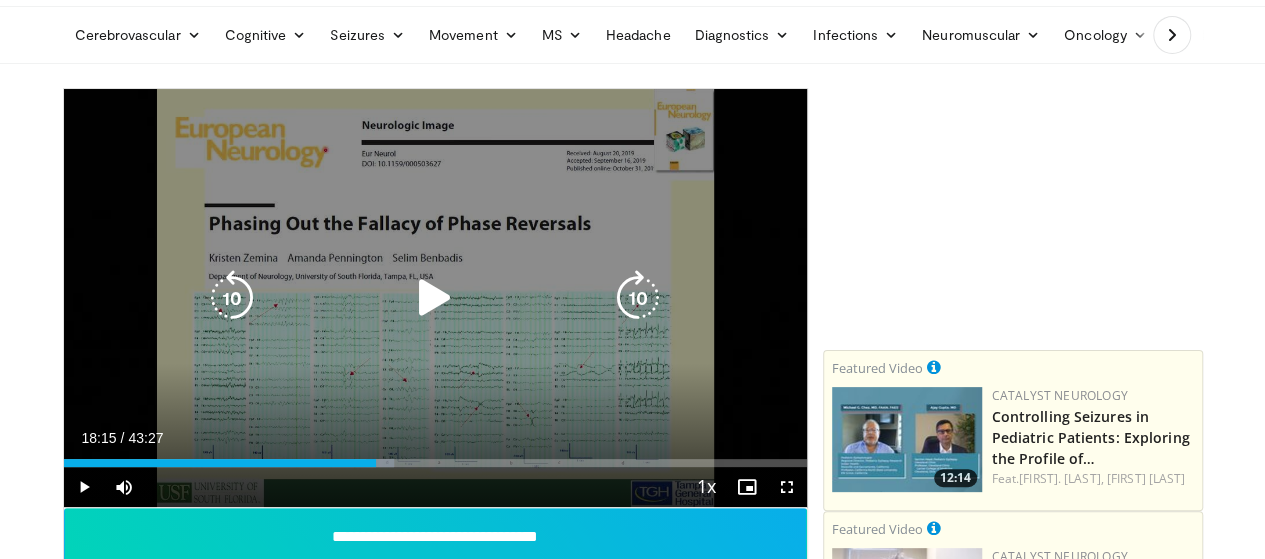click at bounding box center (435, 298) 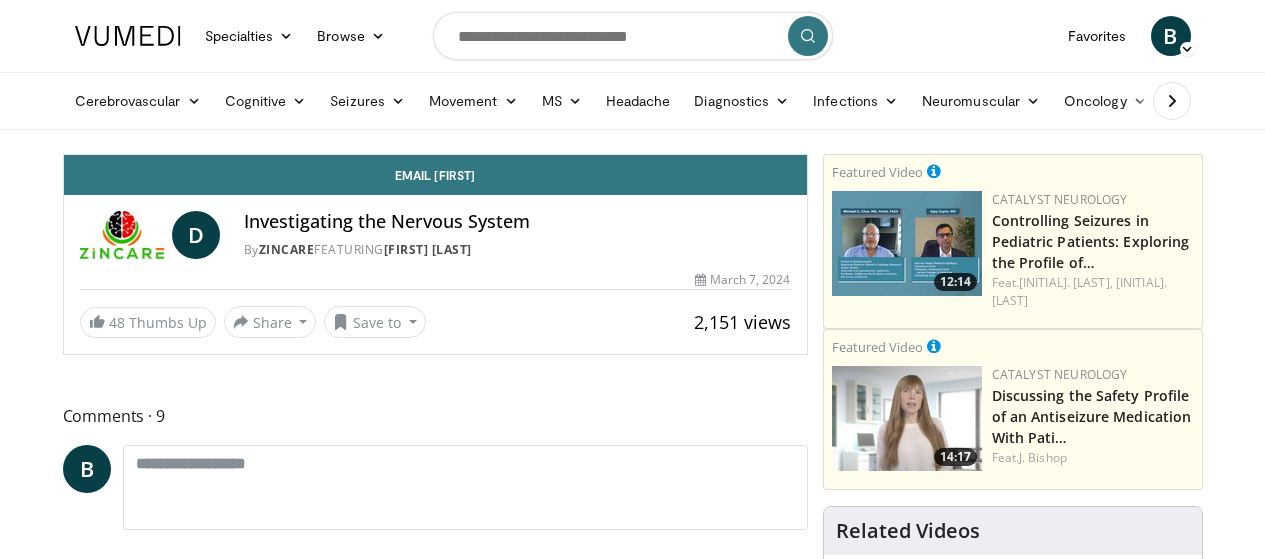 scroll, scrollTop: 0, scrollLeft: 0, axis: both 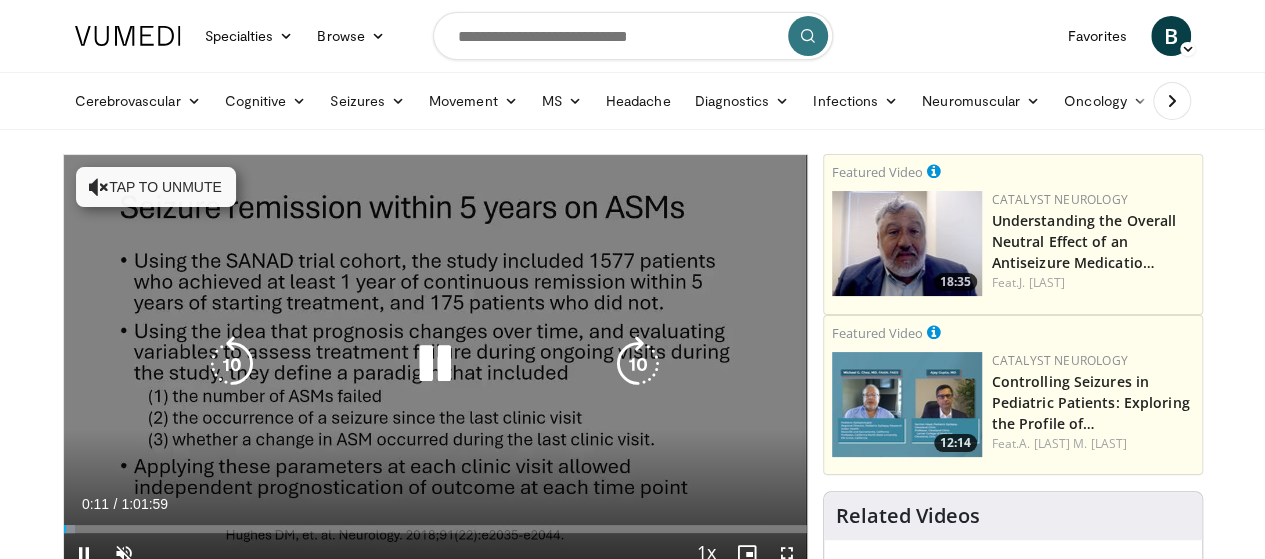 click at bounding box center [435, 364] 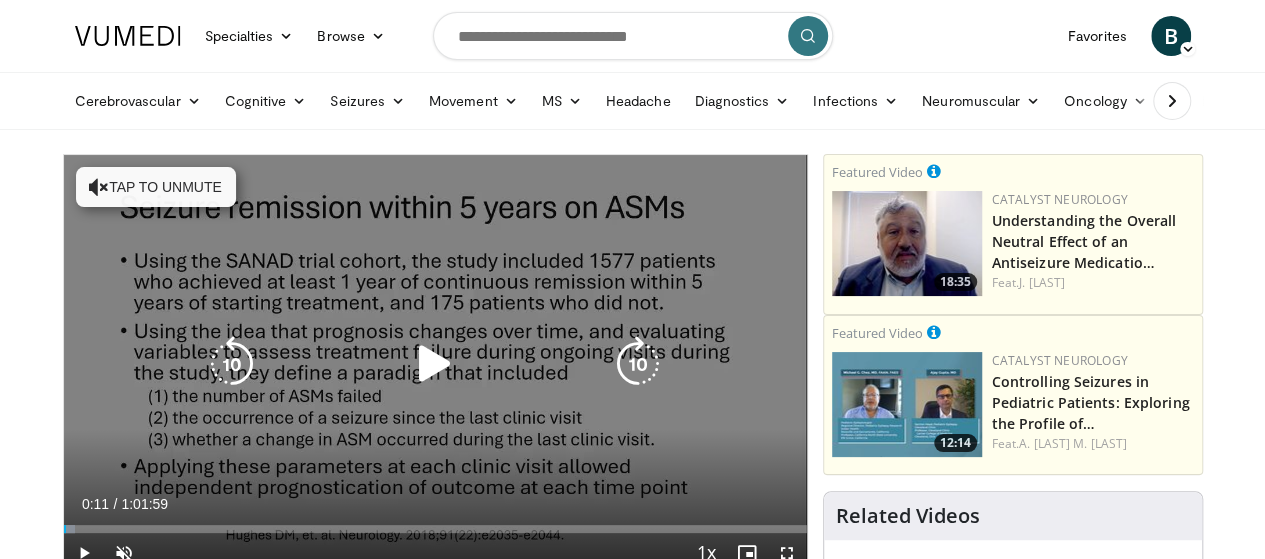 click on "Tap to unmute" at bounding box center (156, 187) 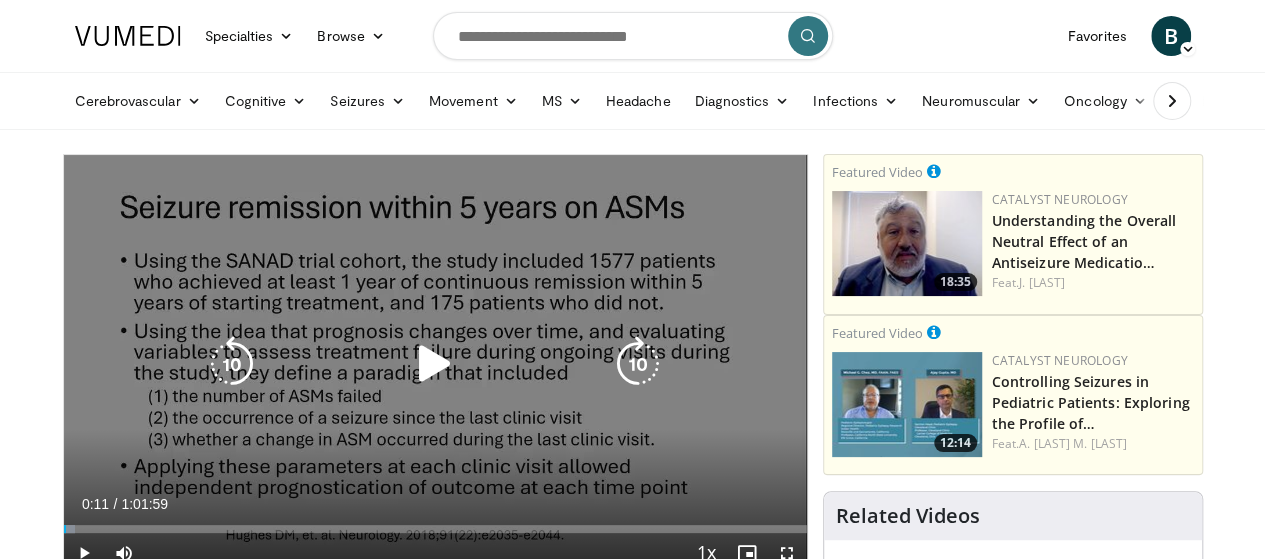 click at bounding box center (435, 364) 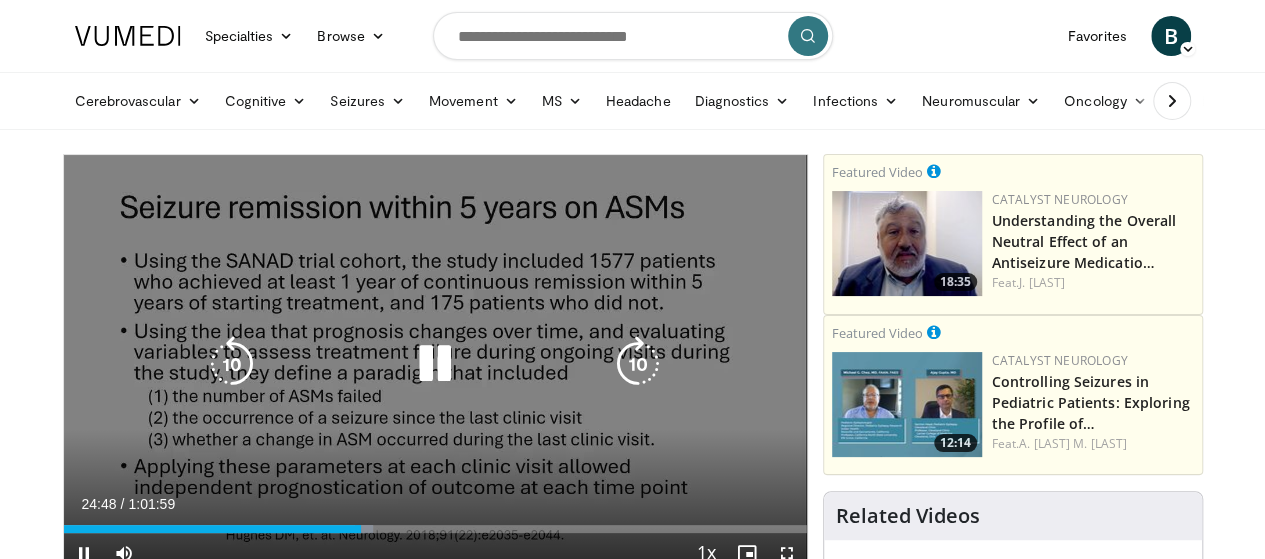 click at bounding box center [435, 364] 